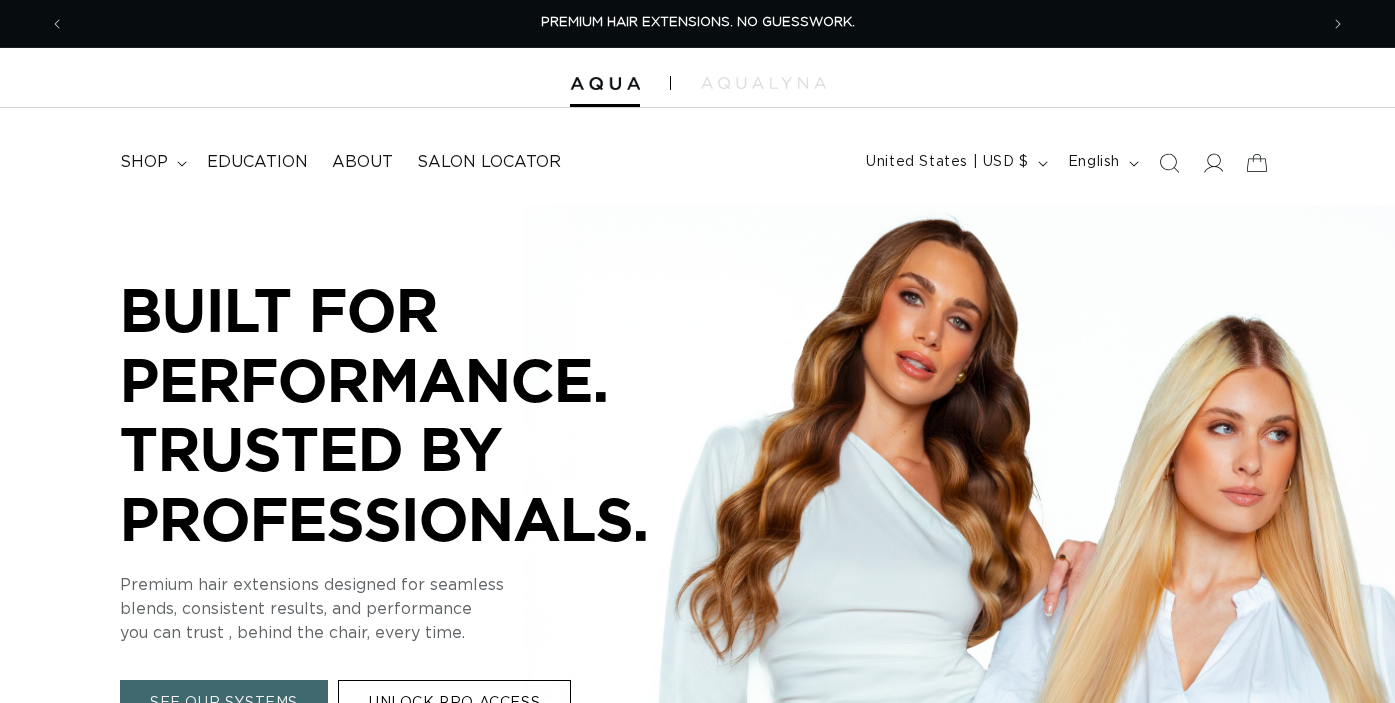 scroll, scrollTop: 0, scrollLeft: 0, axis: both 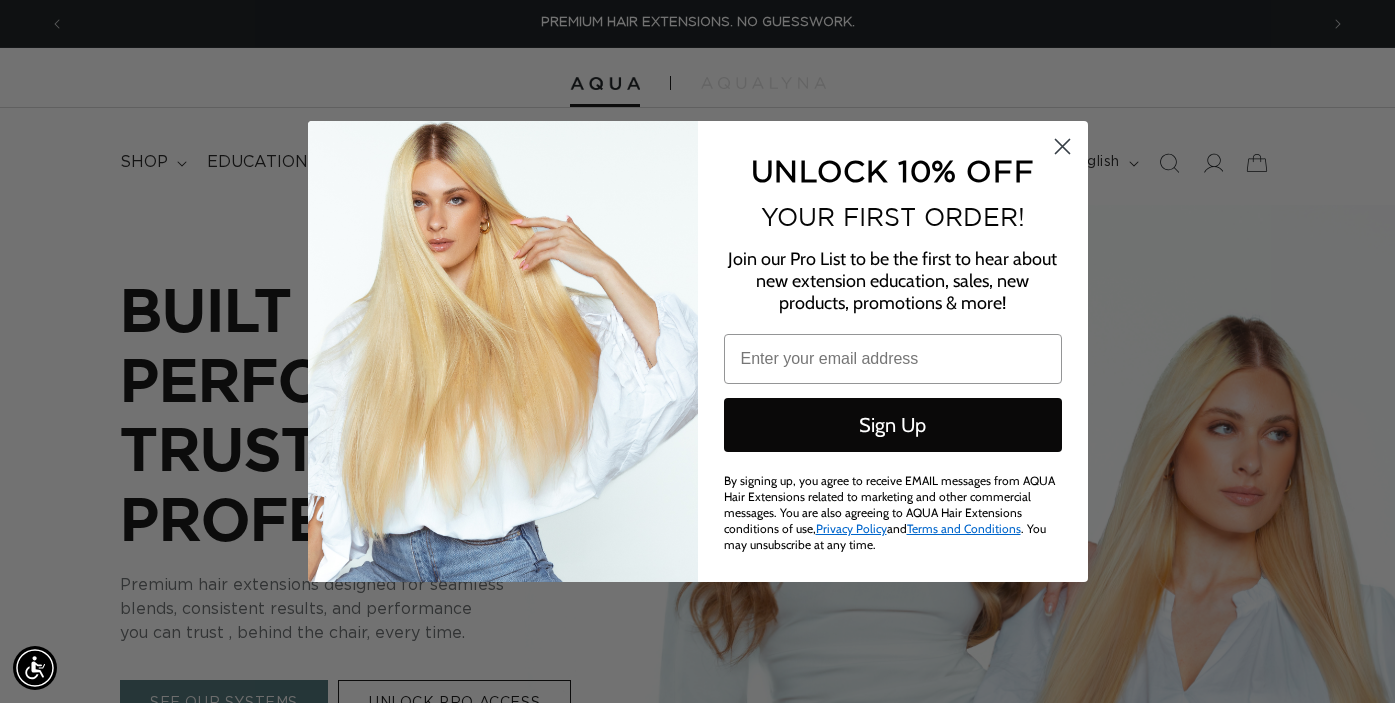 click 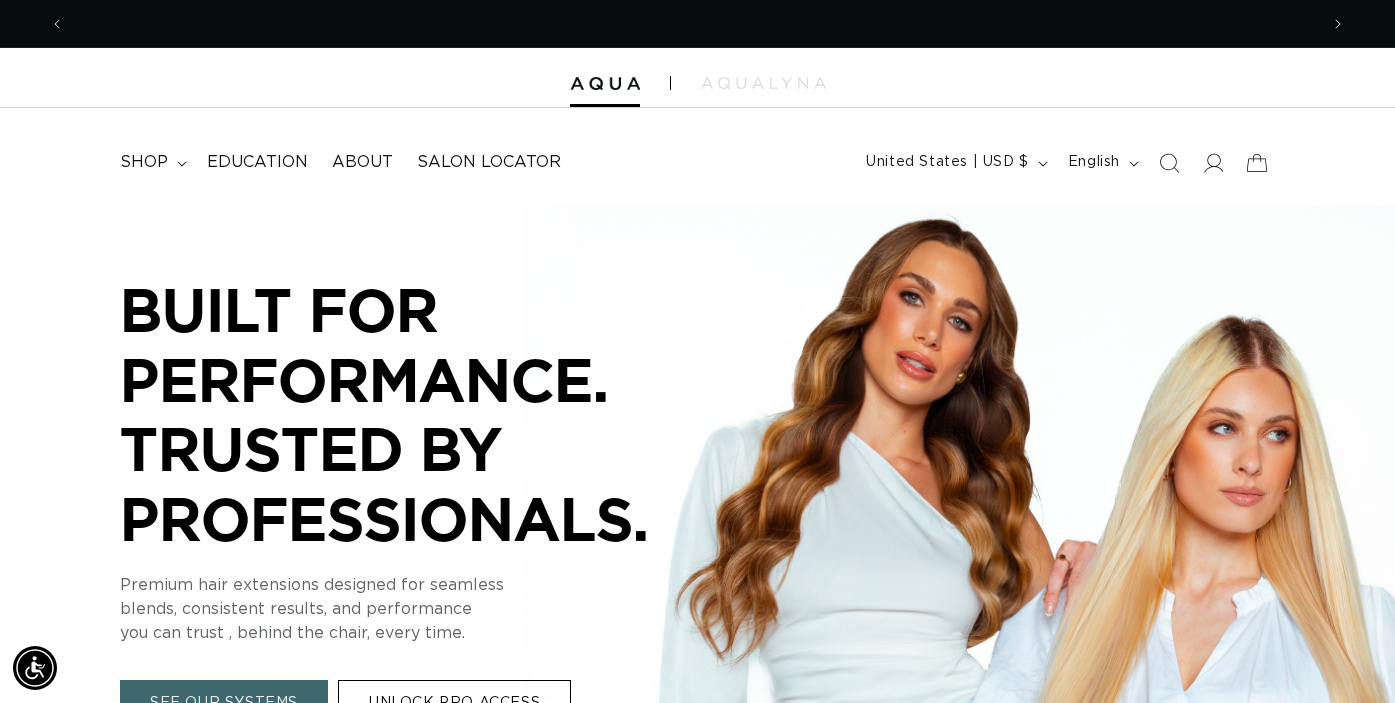 scroll, scrollTop: 0, scrollLeft: 2506, axis: horizontal 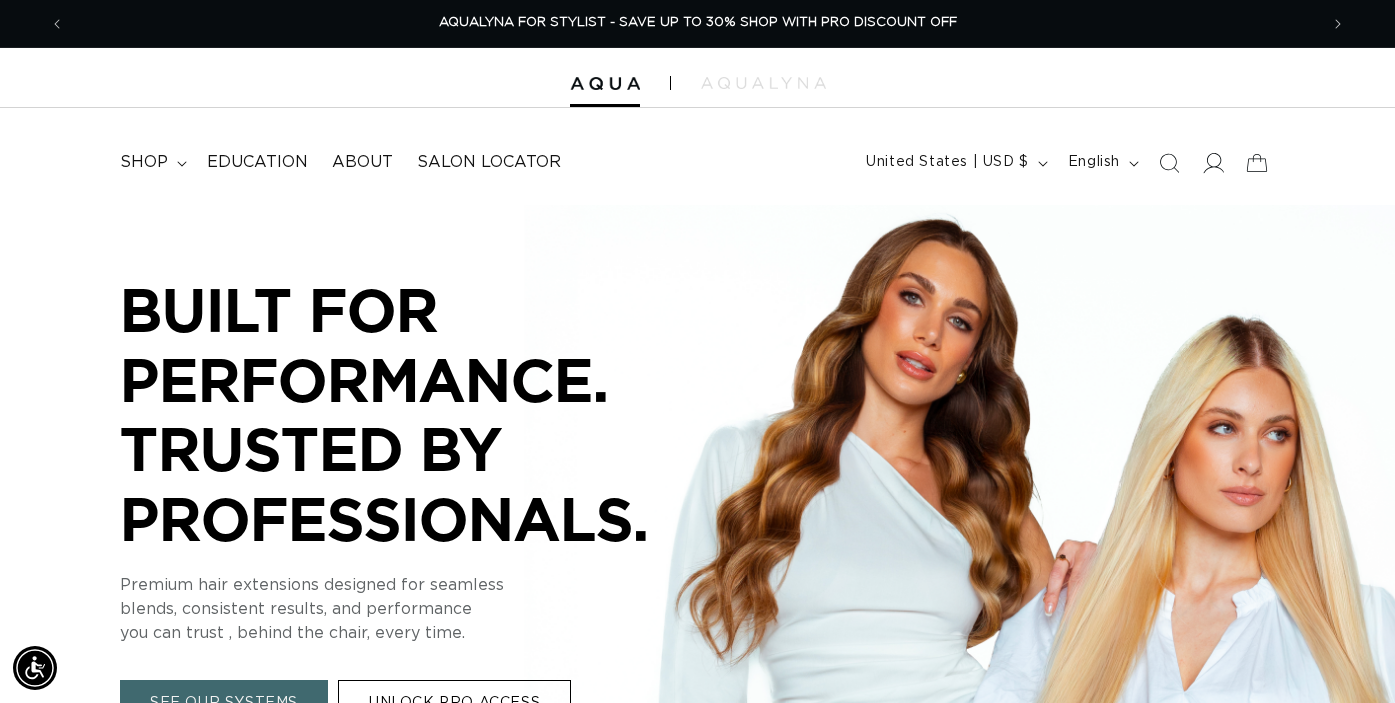 click 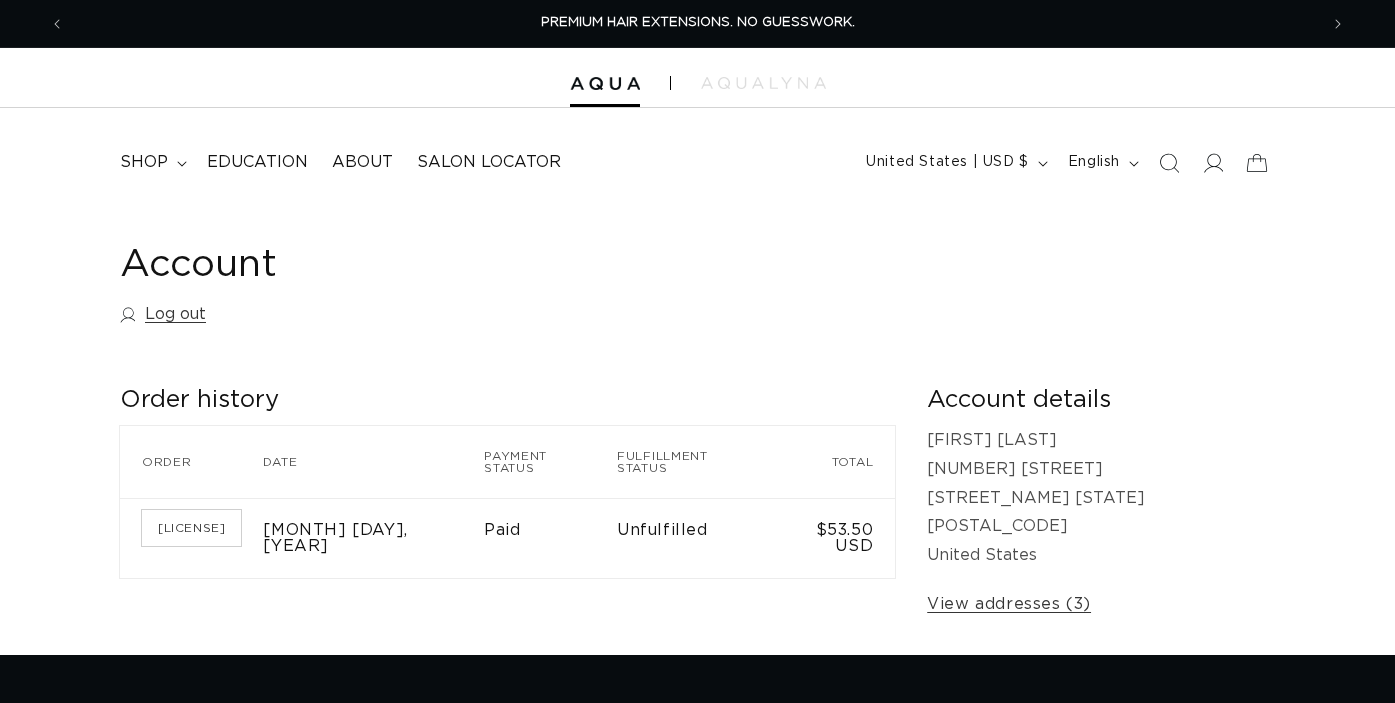 scroll, scrollTop: 0, scrollLeft: 0, axis: both 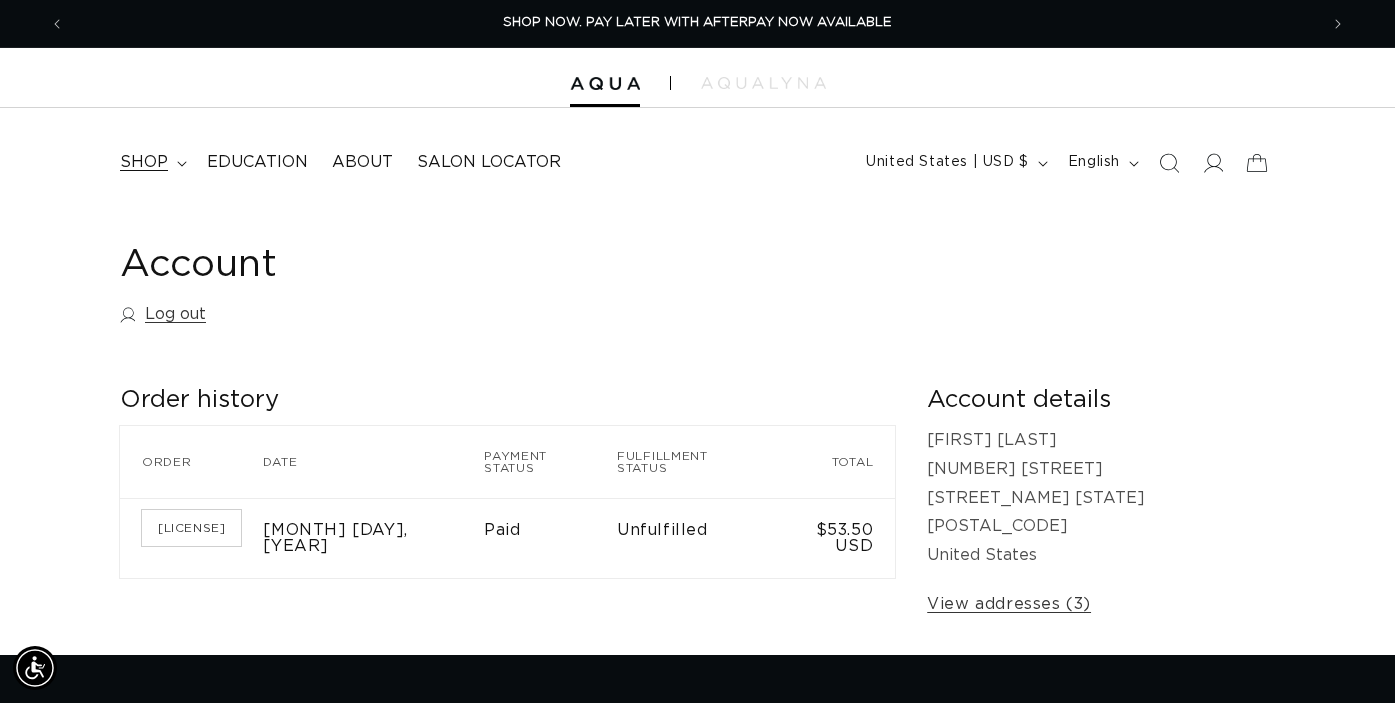 click on "shop" at bounding box center [151, 162] 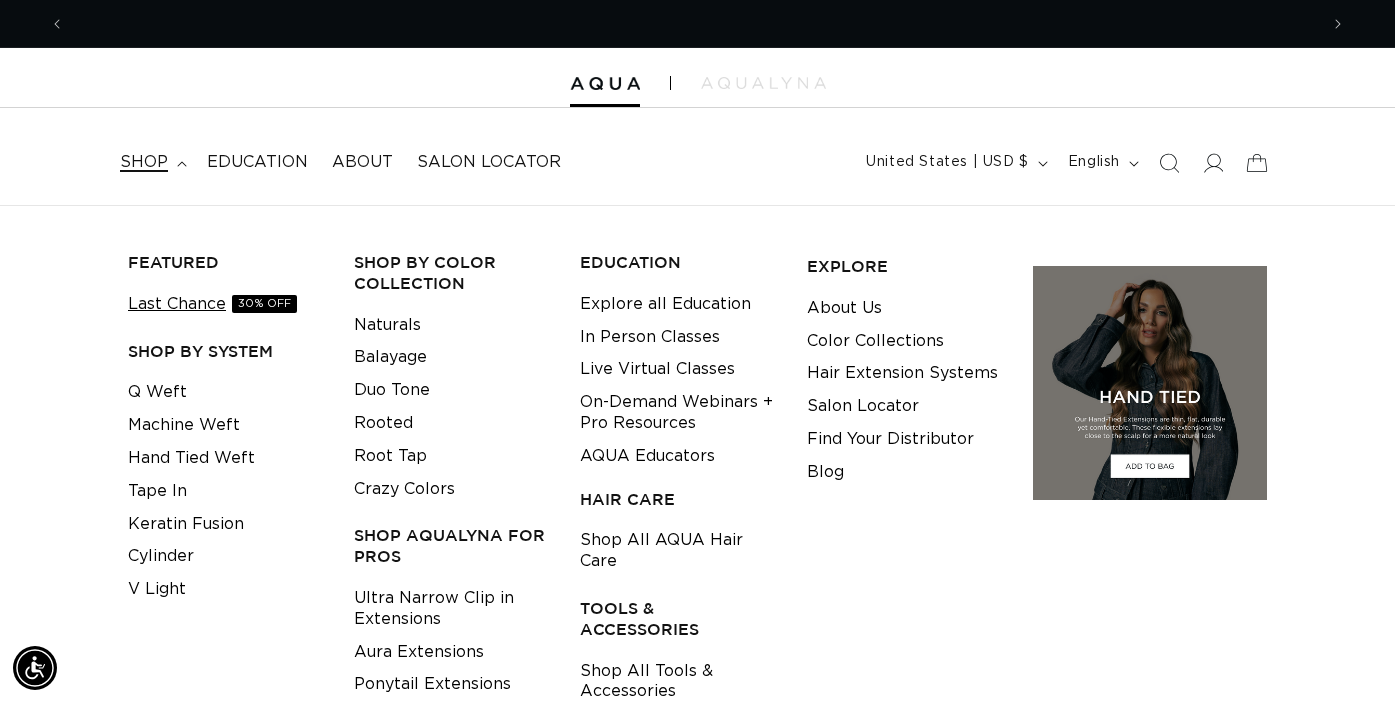 scroll, scrollTop: 0, scrollLeft: 2506, axis: horizontal 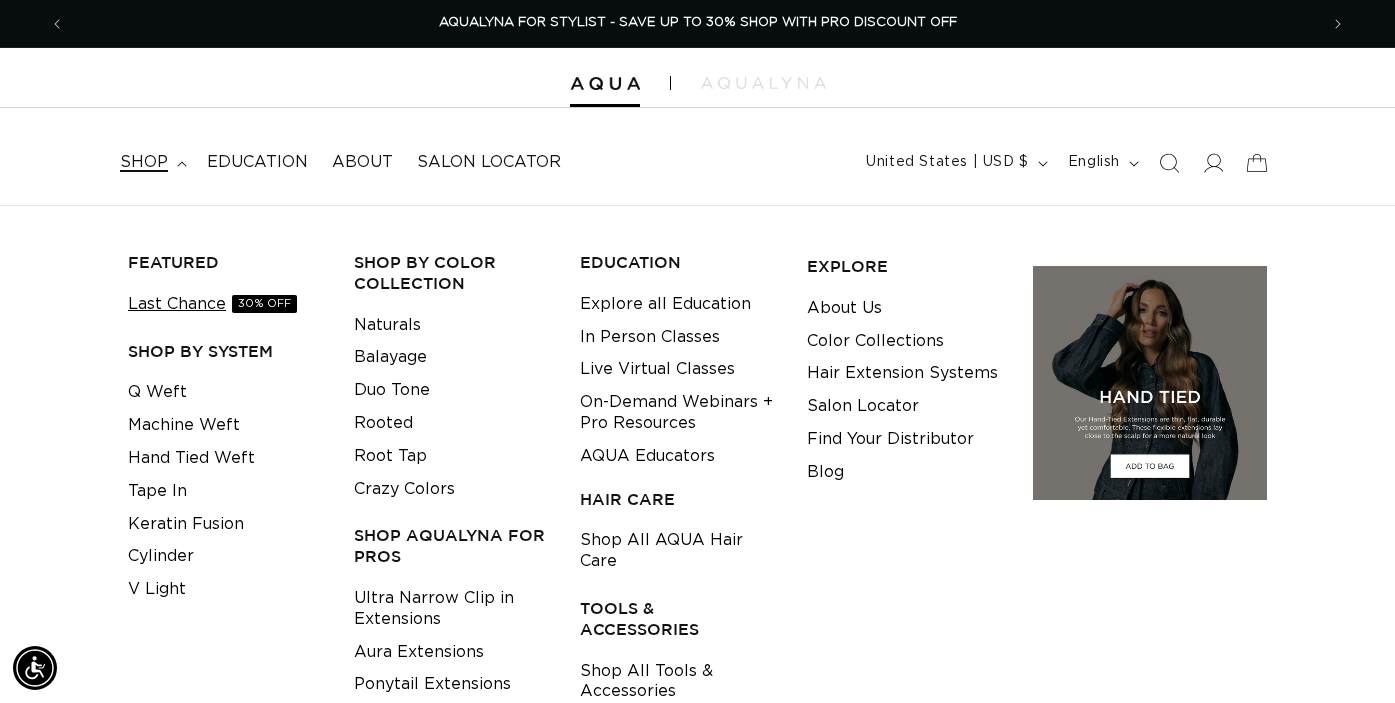 click on "Last Chance
30% OFF" at bounding box center (212, 304) 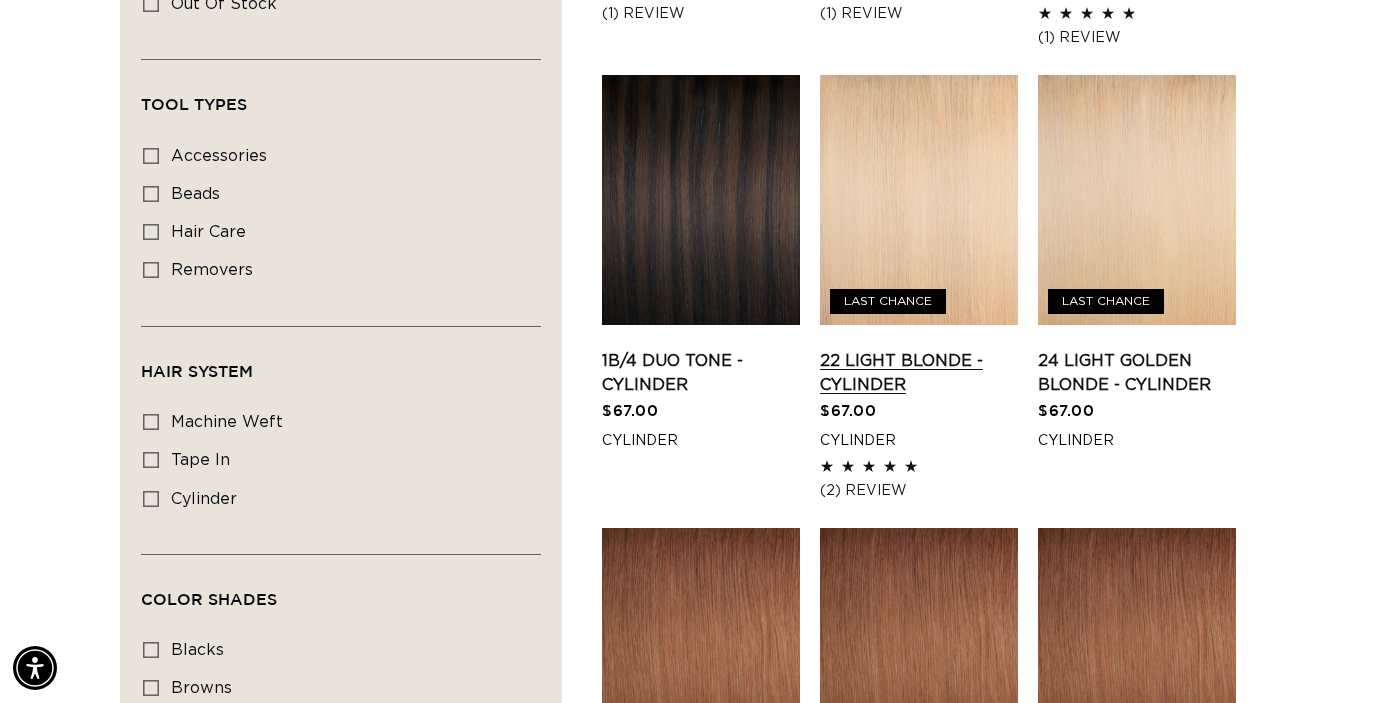 scroll, scrollTop: 584, scrollLeft: 0, axis: vertical 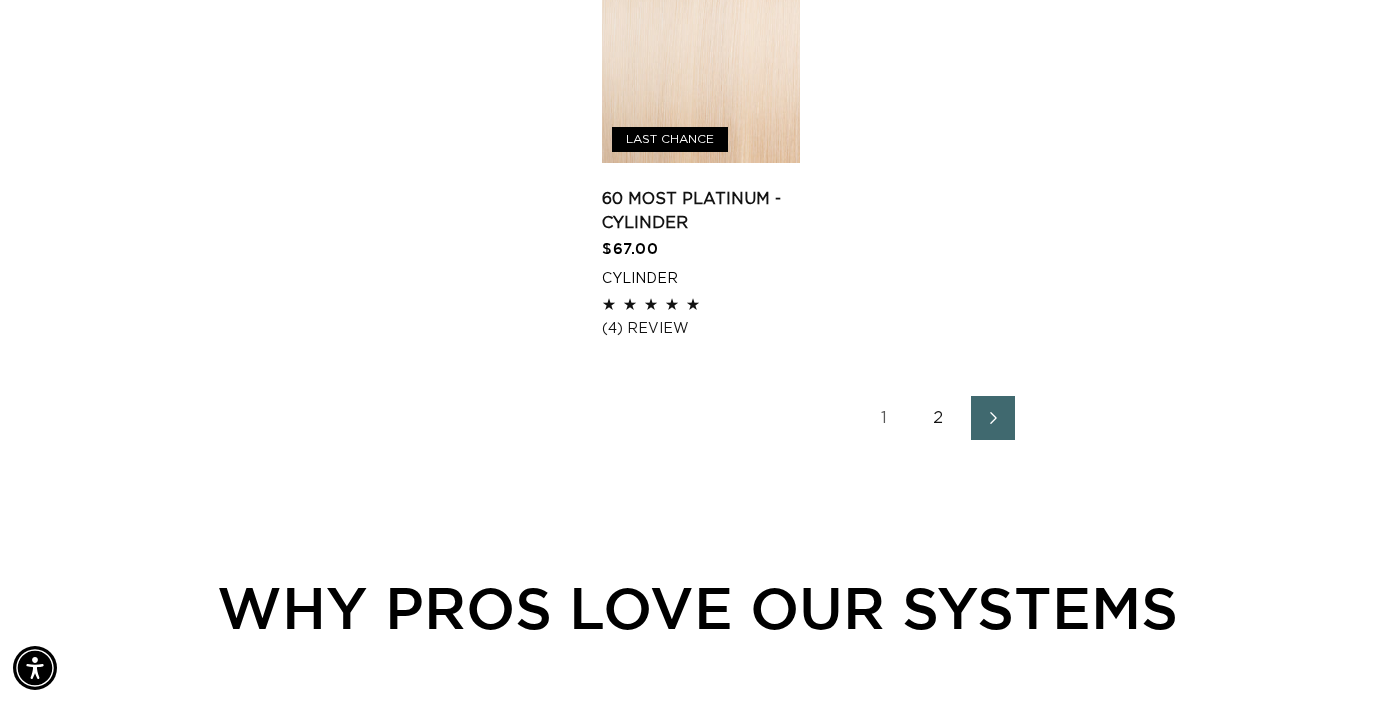 click on "2" at bounding box center (939, 418) 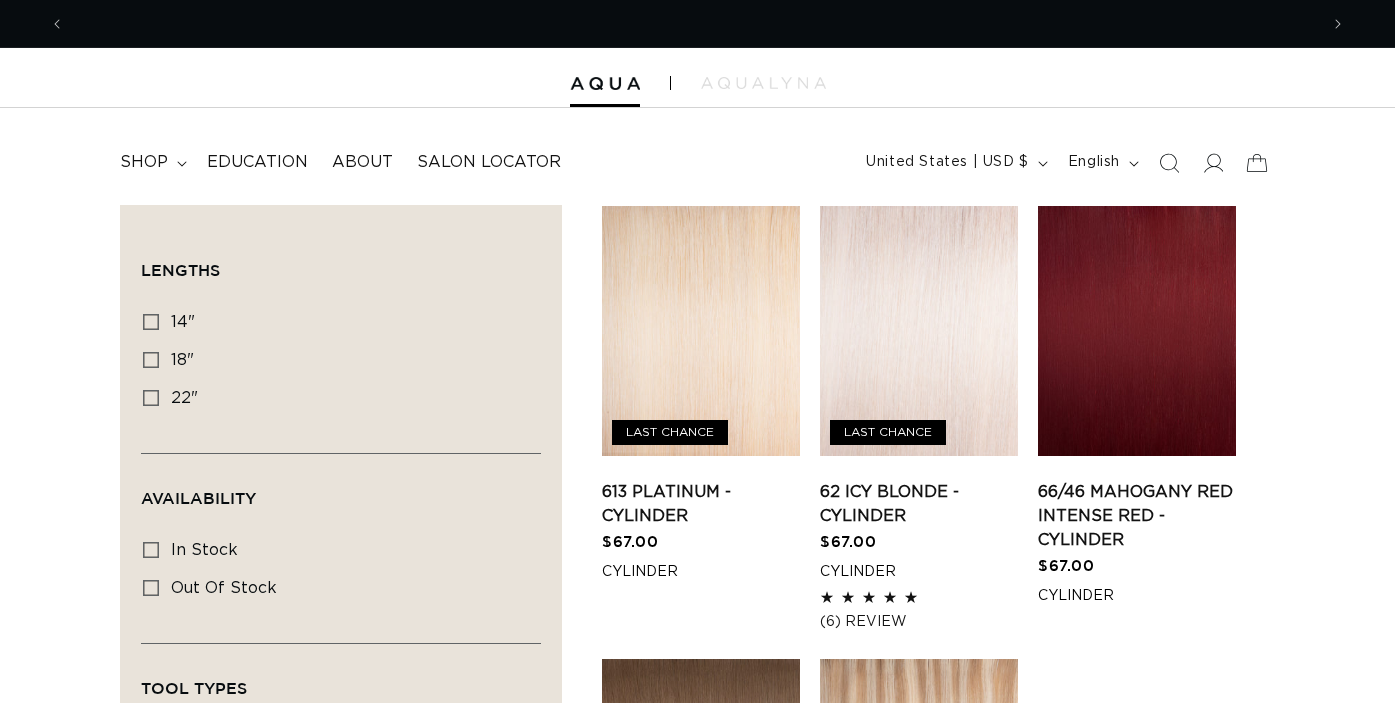 scroll, scrollTop: 938, scrollLeft: 0, axis: vertical 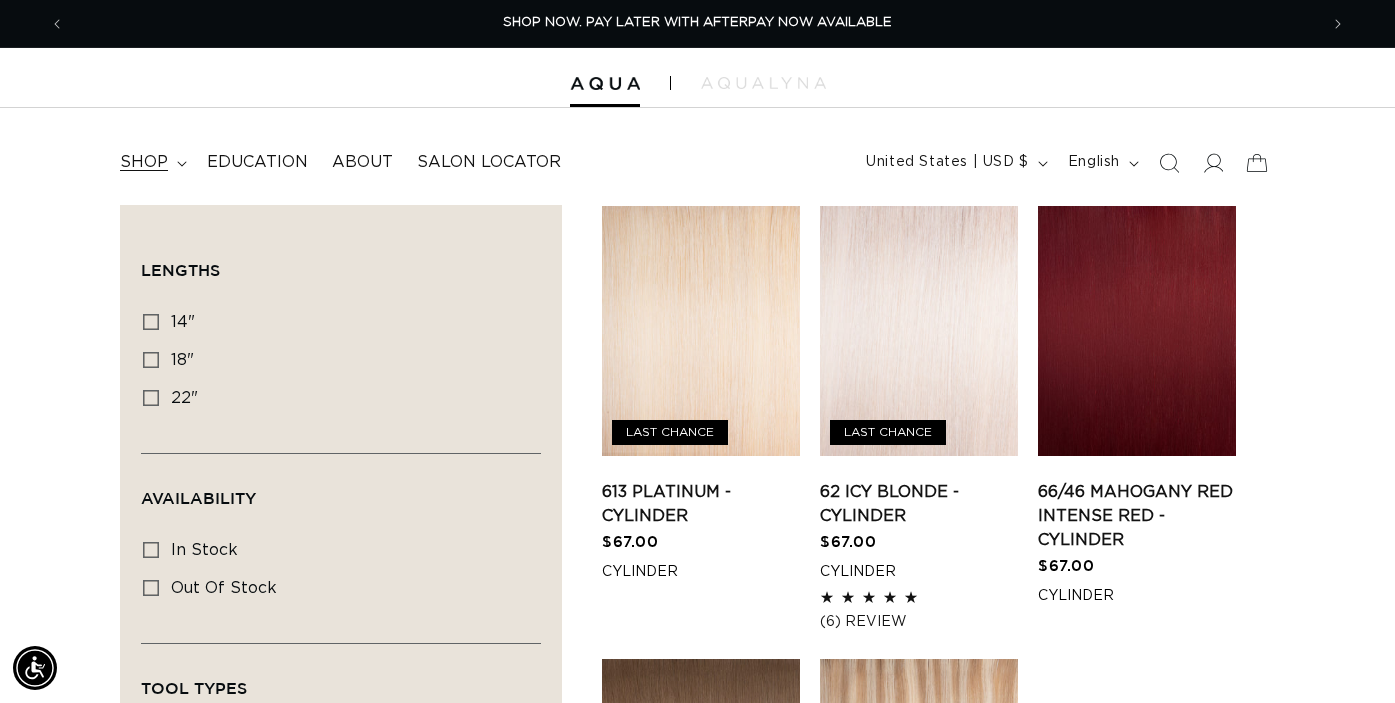 click on "shop" at bounding box center [144, 162] 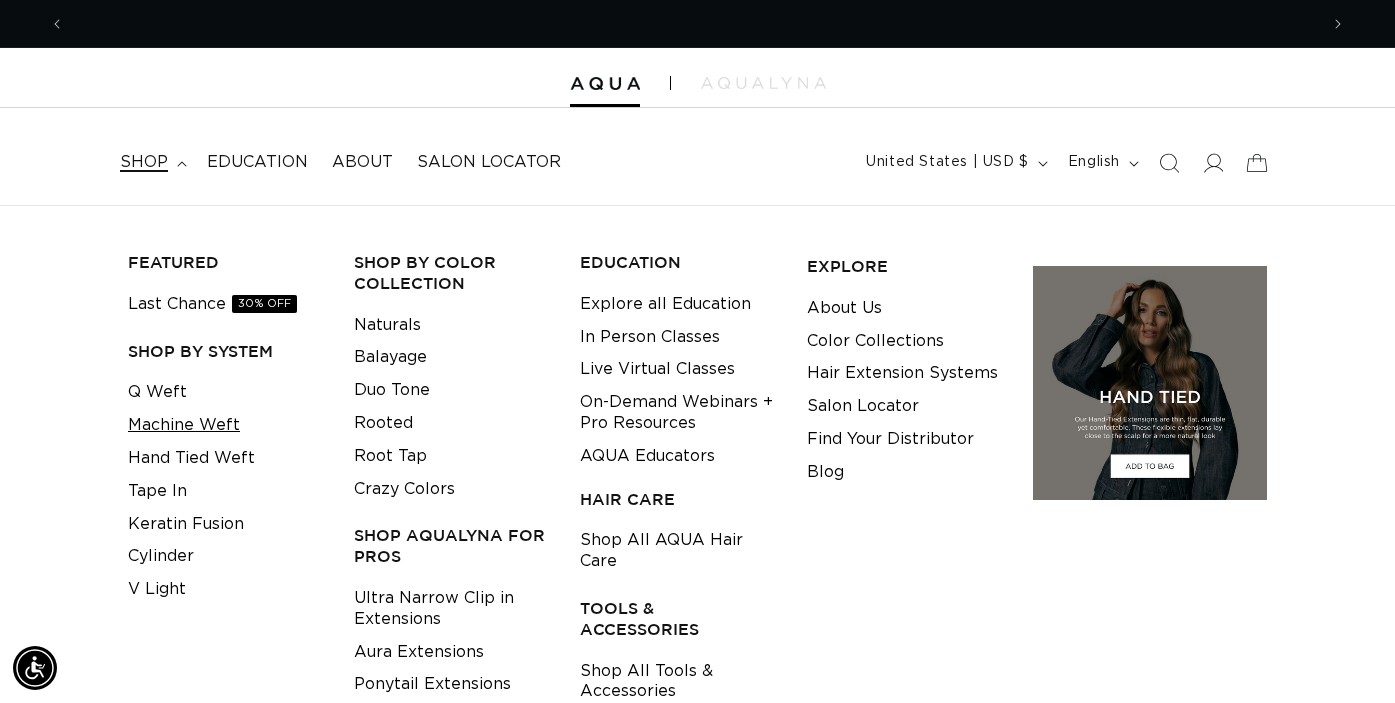 scroll, scrollTop: 0, scrollLeft: 0, axis: both 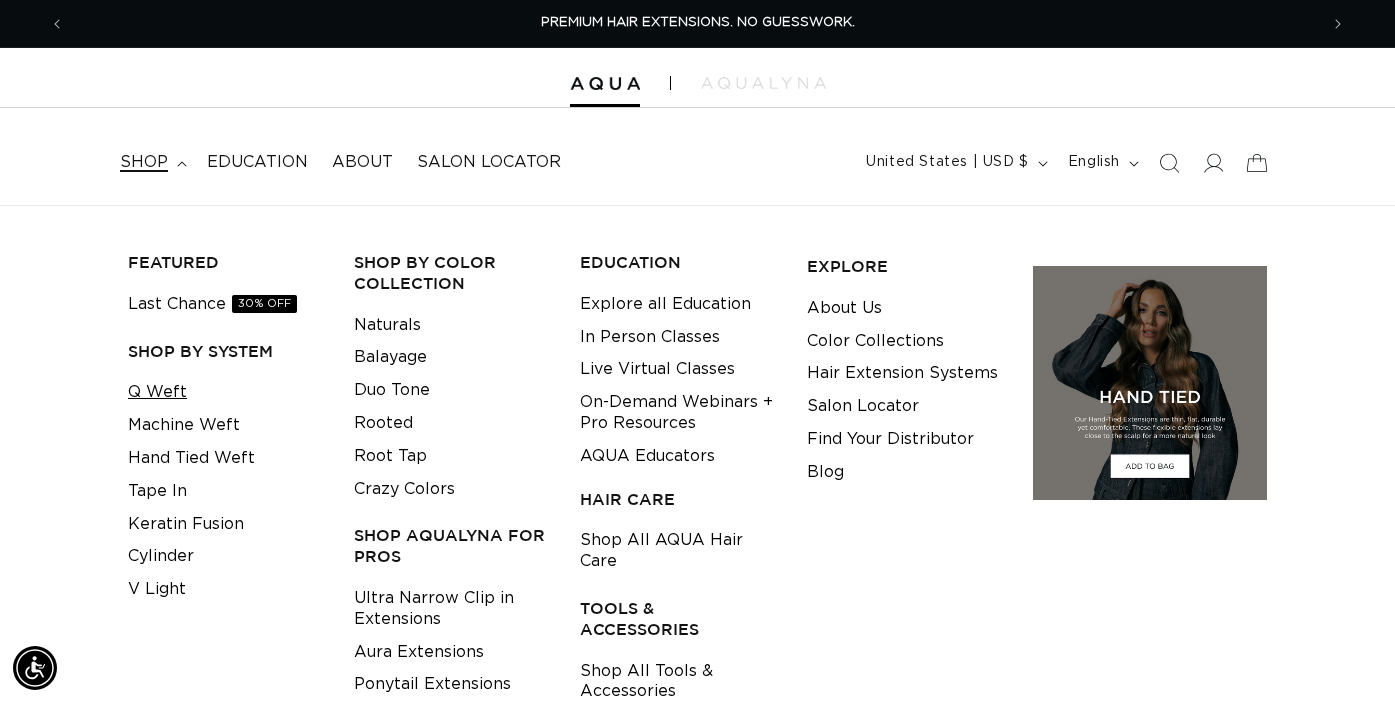 click on "Q Weft" at bounding box center [157, 392] 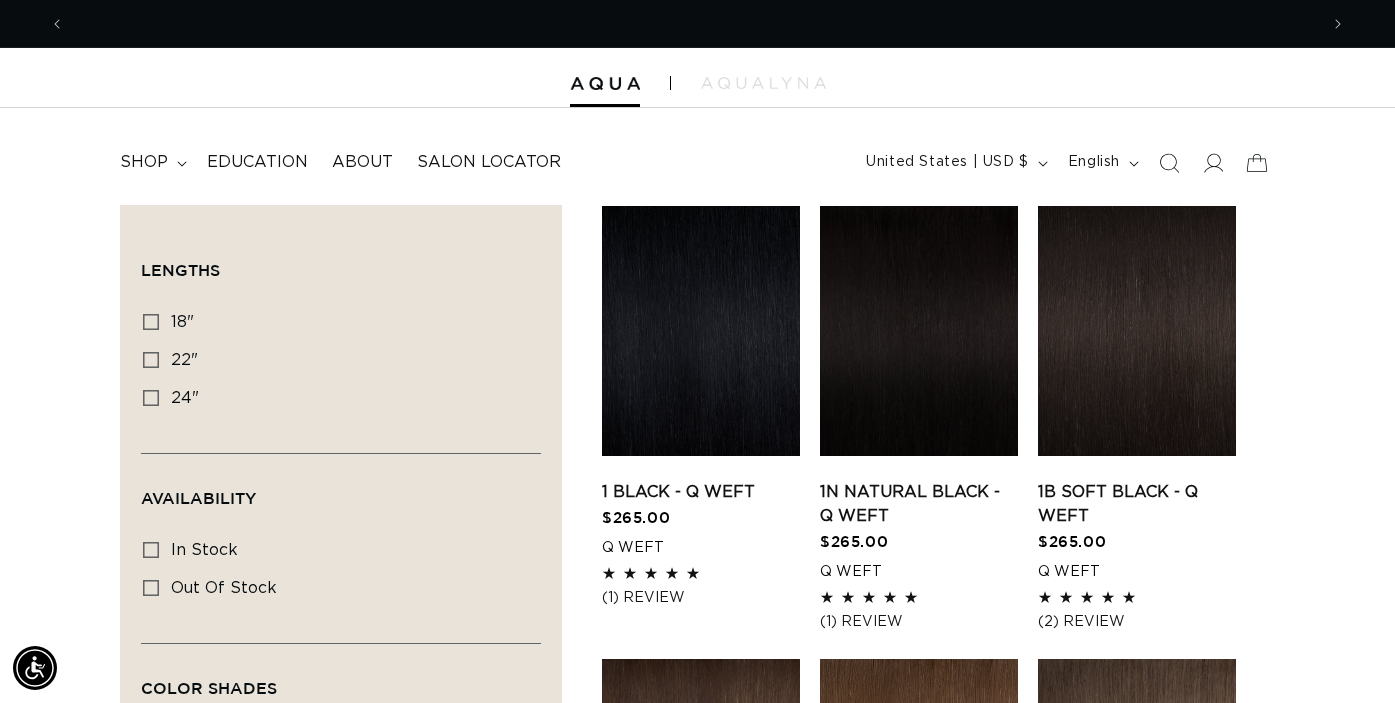 scroll, scrollTop: 819, scrollLeft: 0, axis: vertical 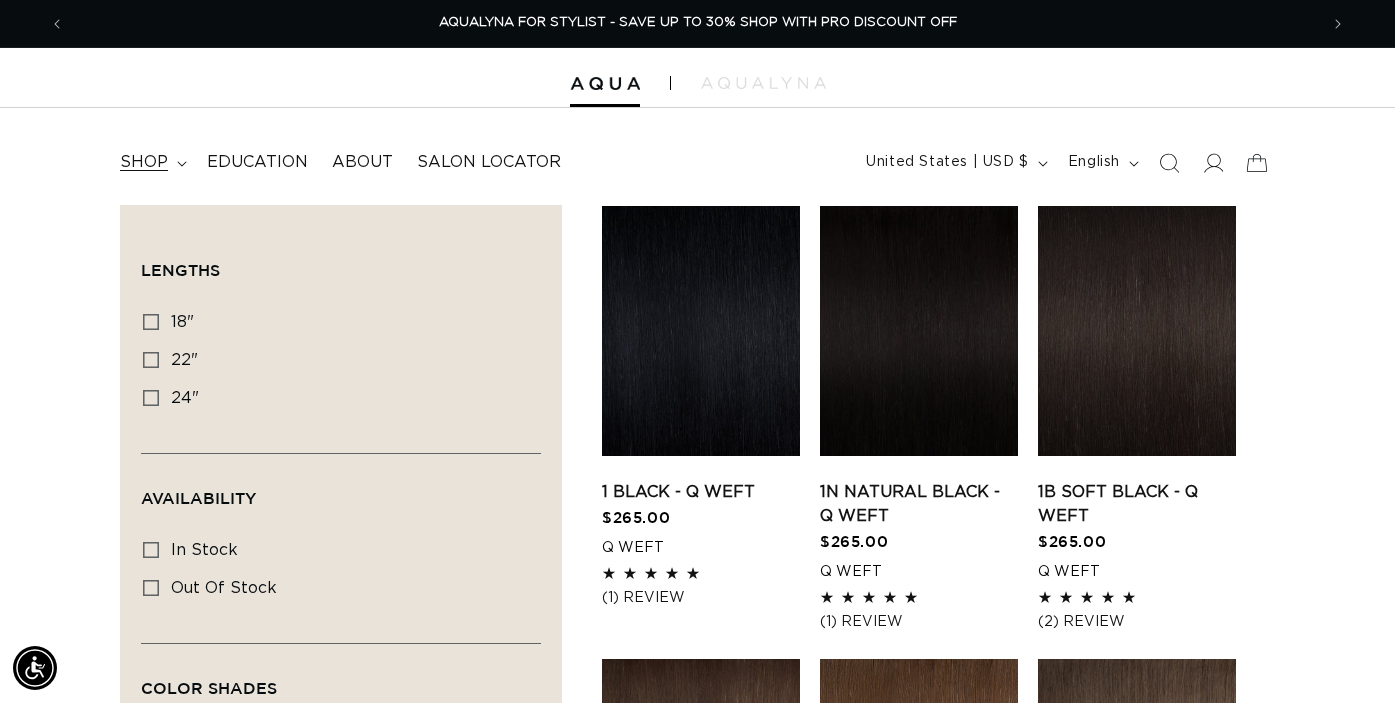 click on "shop" at bounding box center (144, 162) 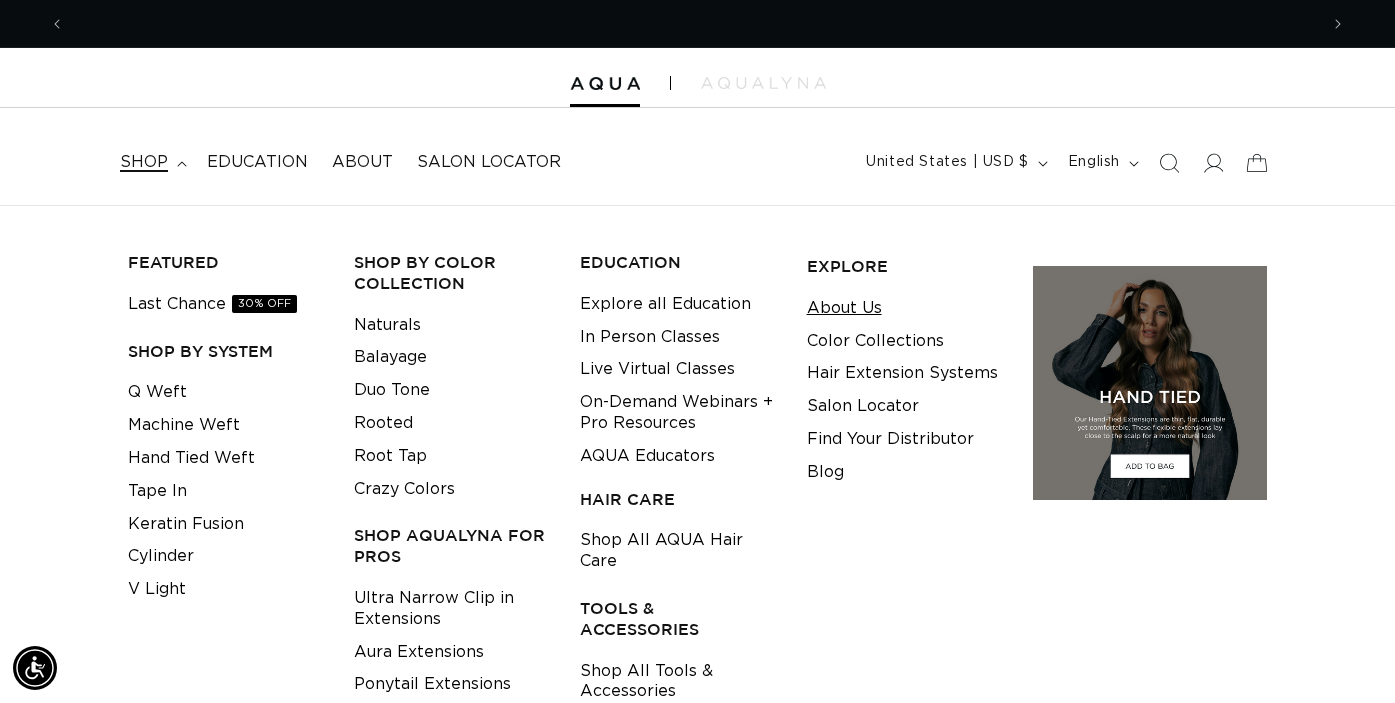 scroll, scrollTop: 0, scrollLeft: 0, axis: both 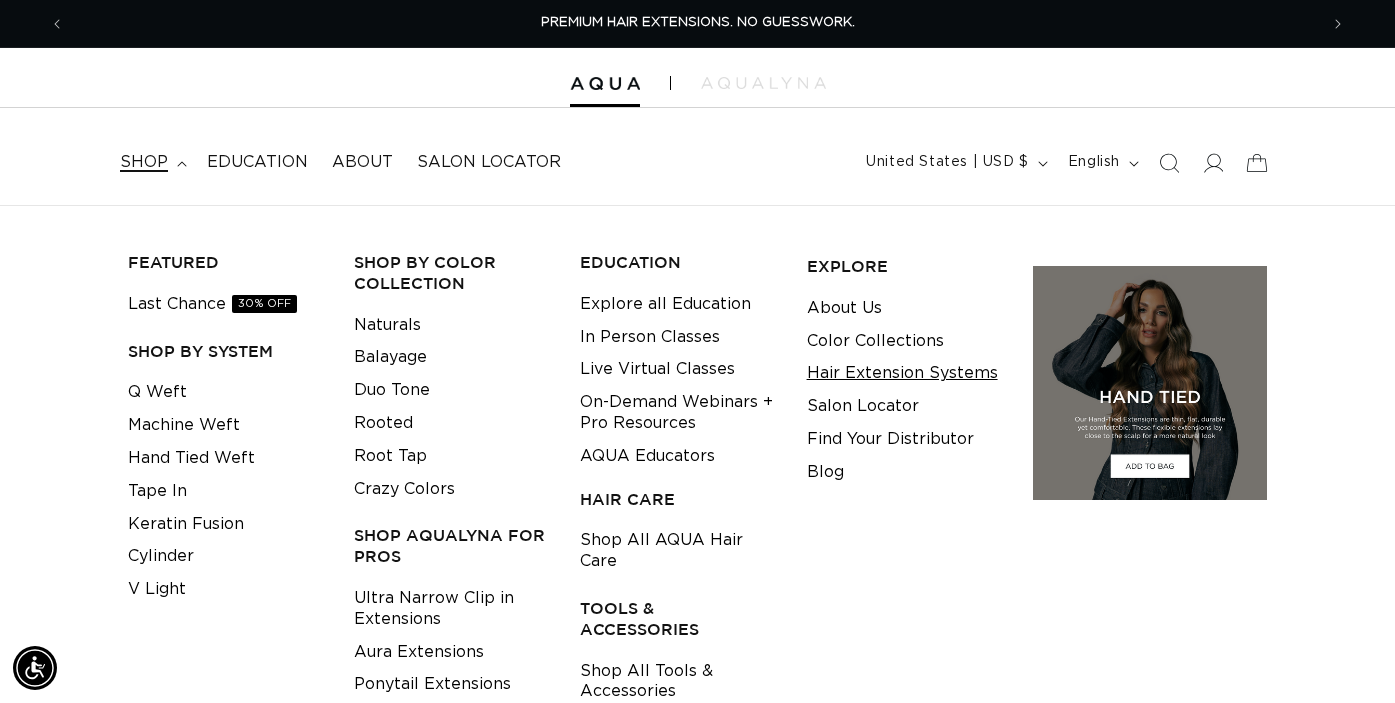 click on "Hair Extension Systems" at bounding box center [902, 373] 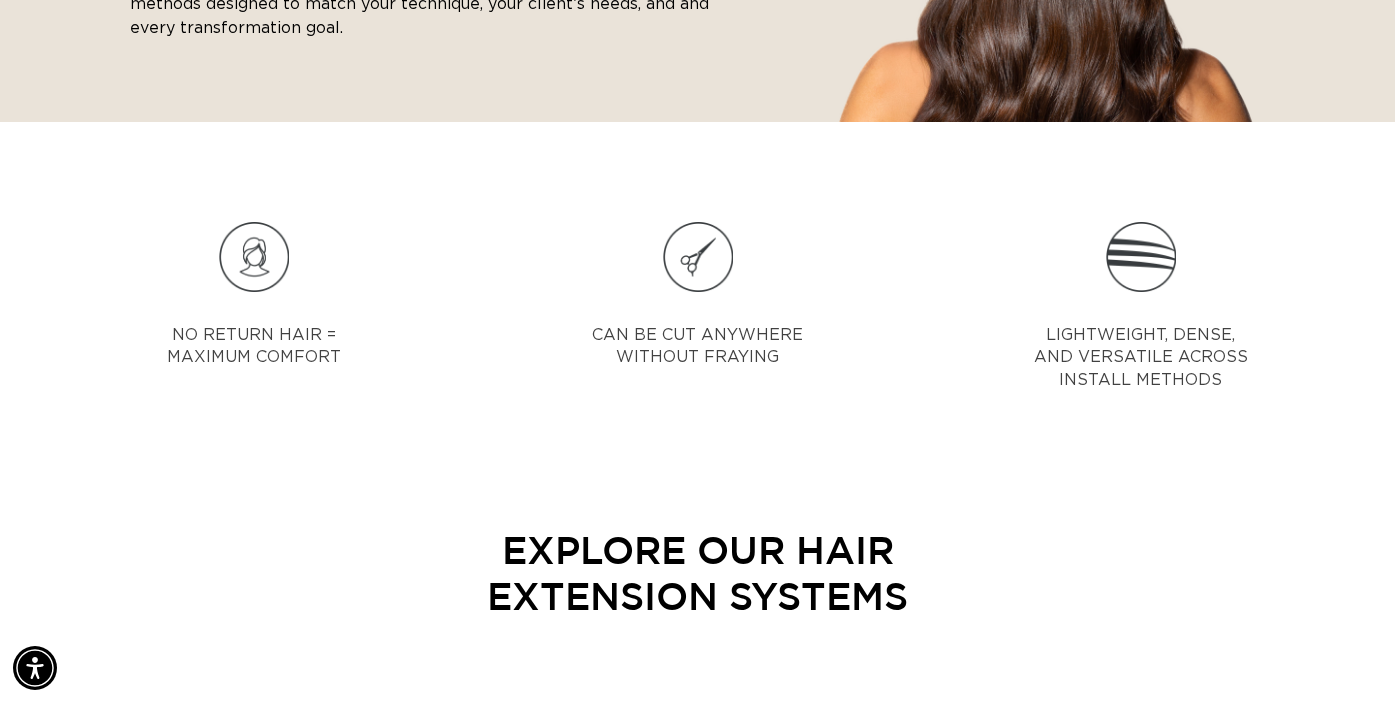 scroll, scrollTop: 465, scrollLeft: 0, axis: vertical 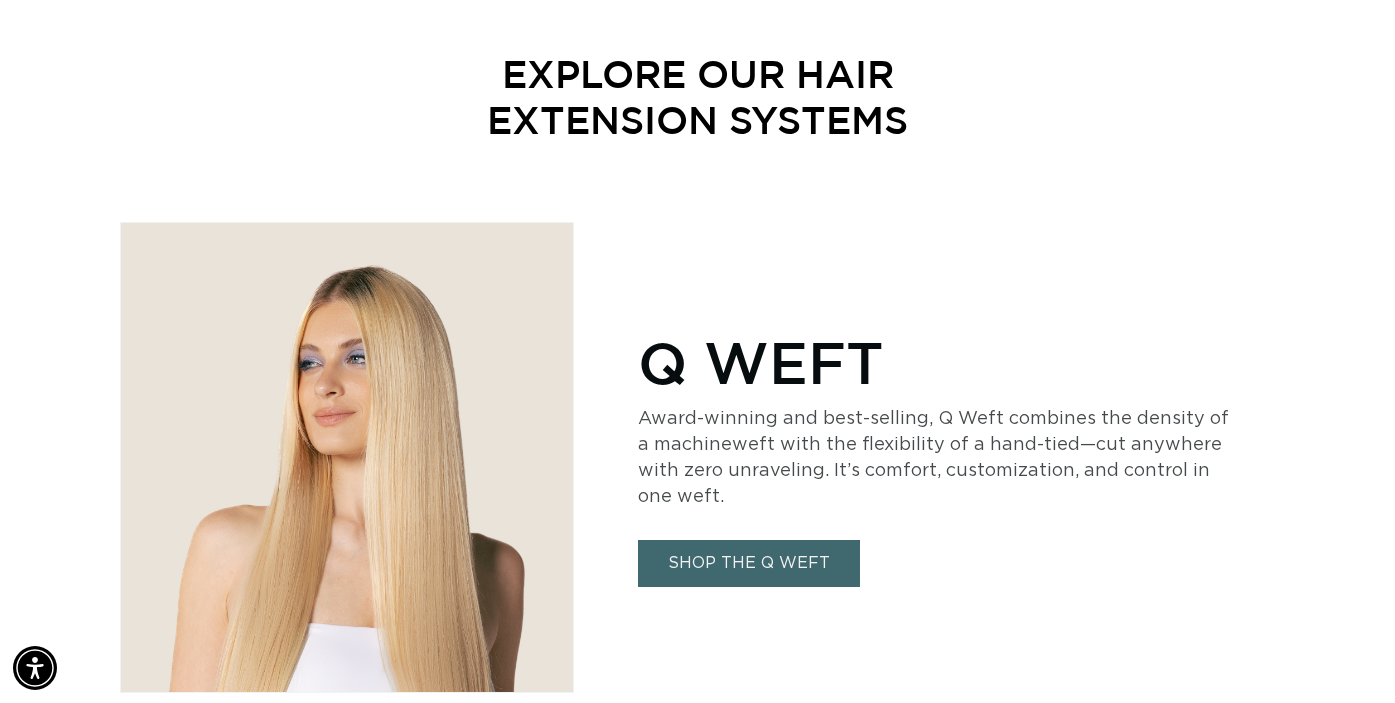 click on "SHOP THE Q WEFT" at bounding box center (749, 563) 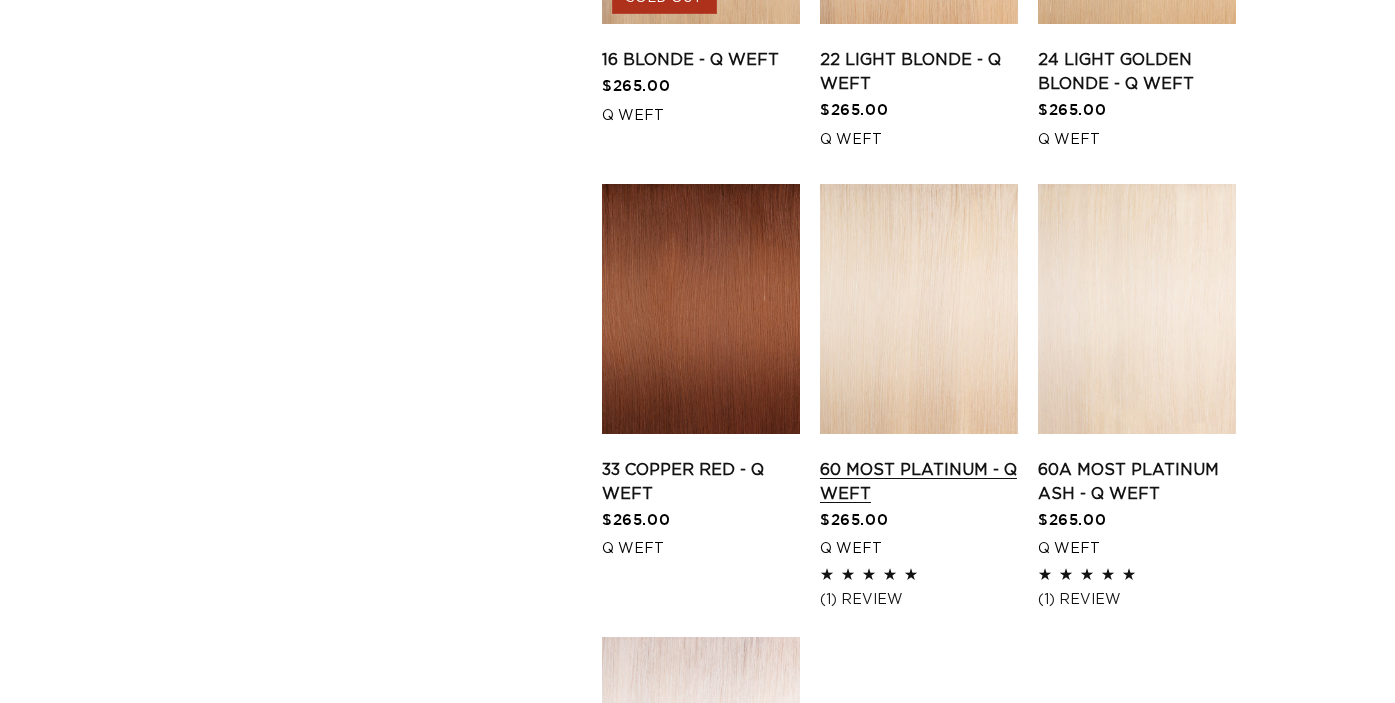 scroll, scrollTop: 1791, scrollLeft: 0, axis: vertical 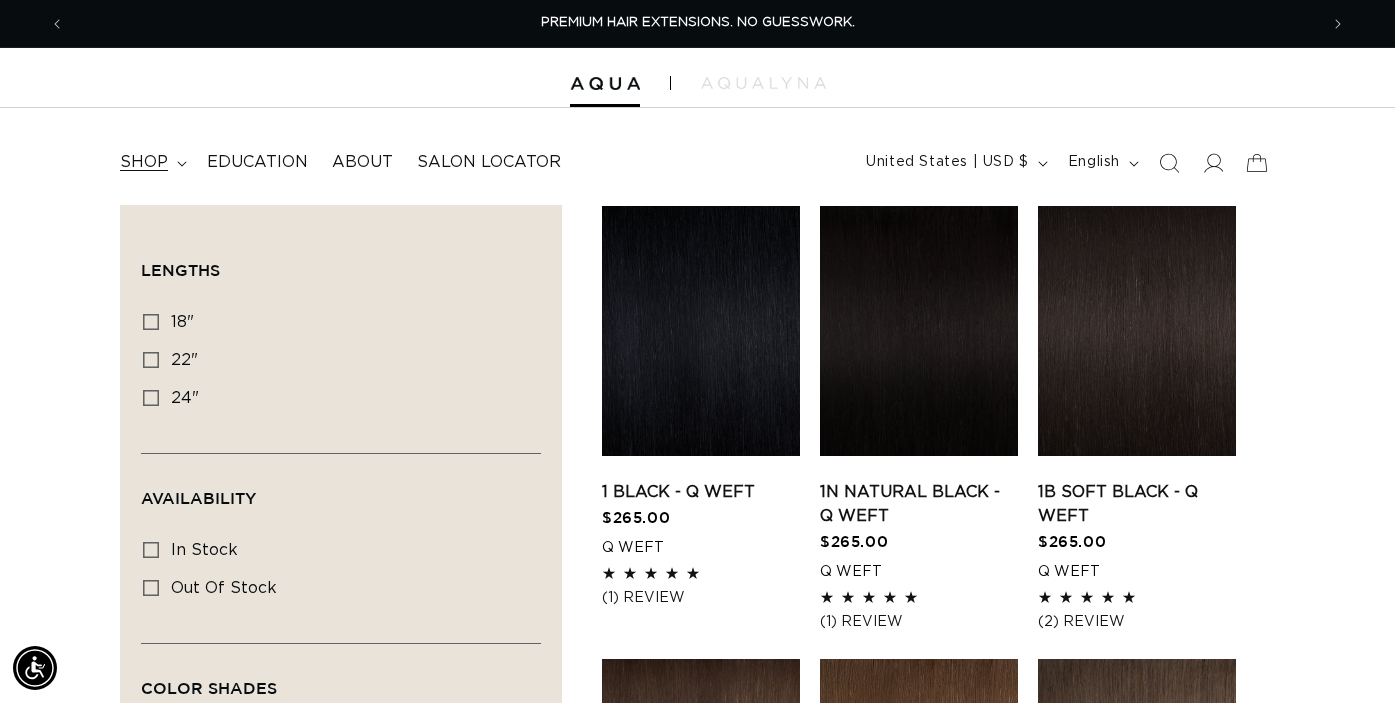 click 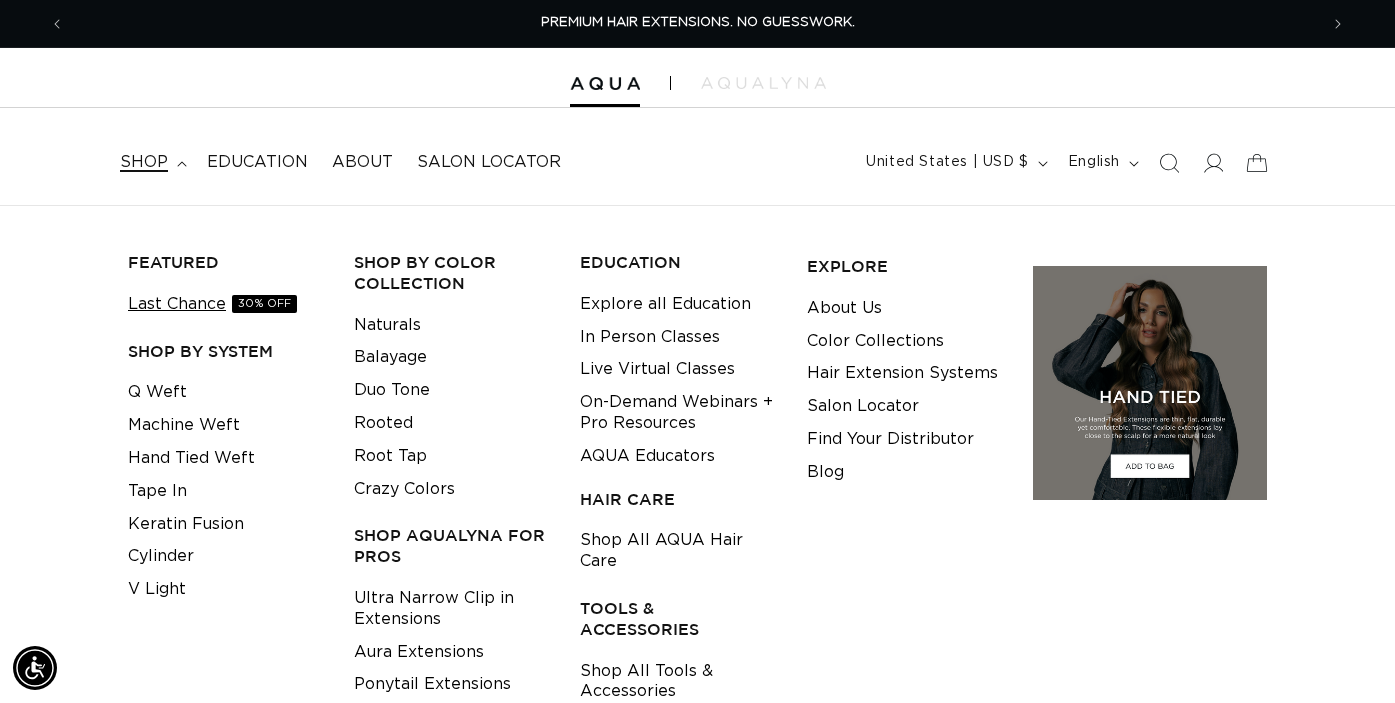 click on "Last Chance
30% OFF" at bounding box center [212, 304] 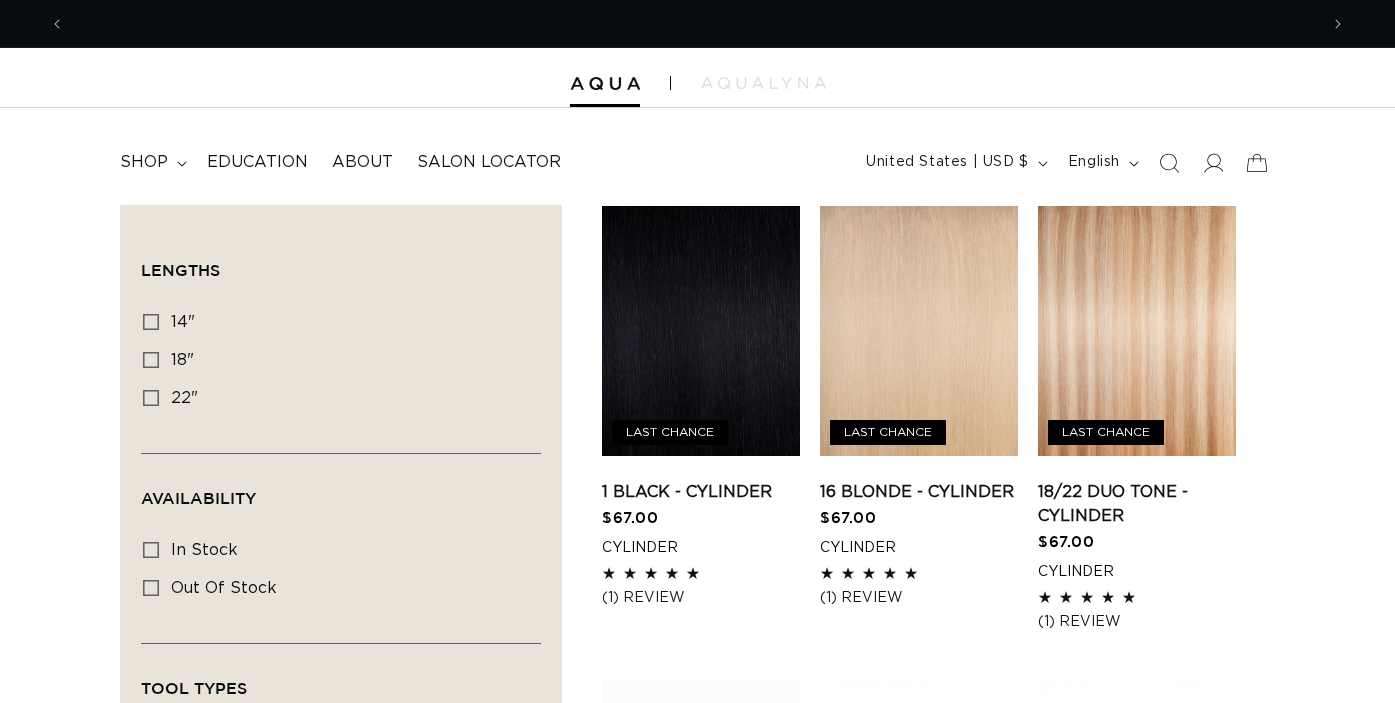 scroll, scrollTop: 1638, scrollLeft: 0, axis: vertical 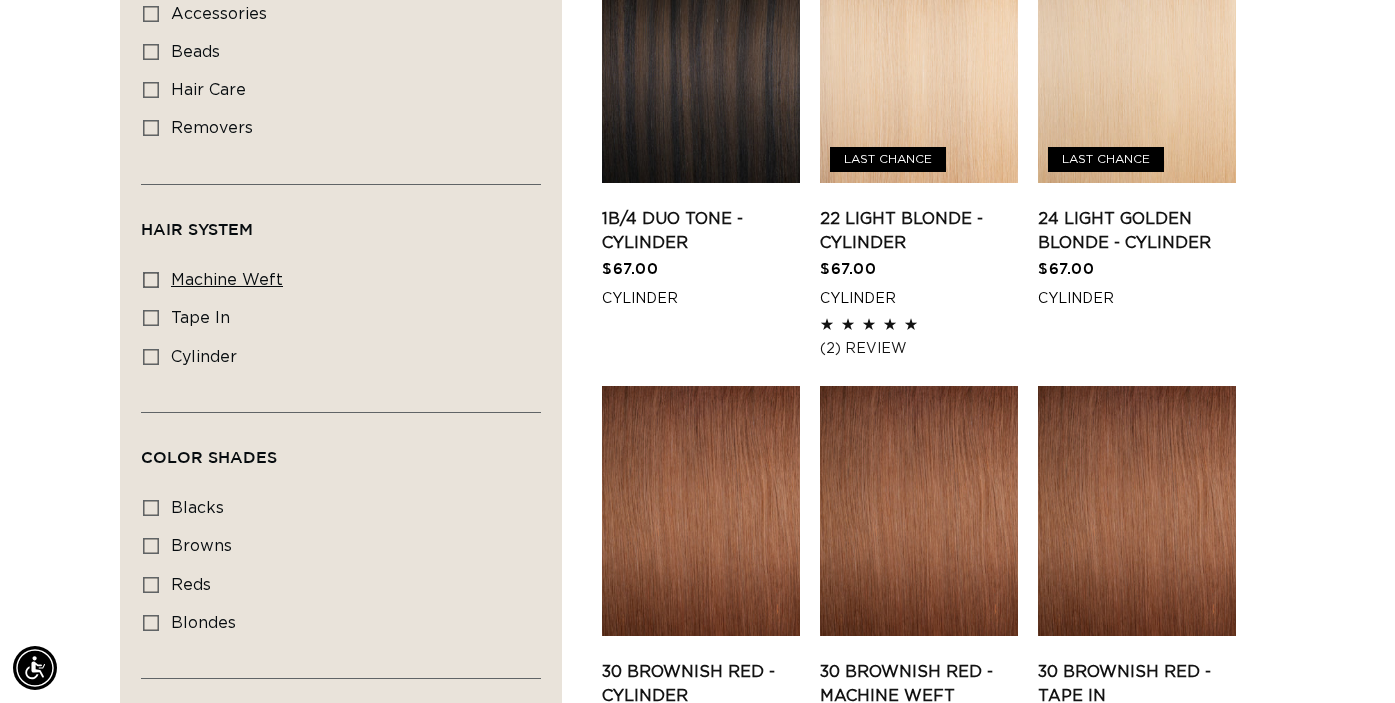 click 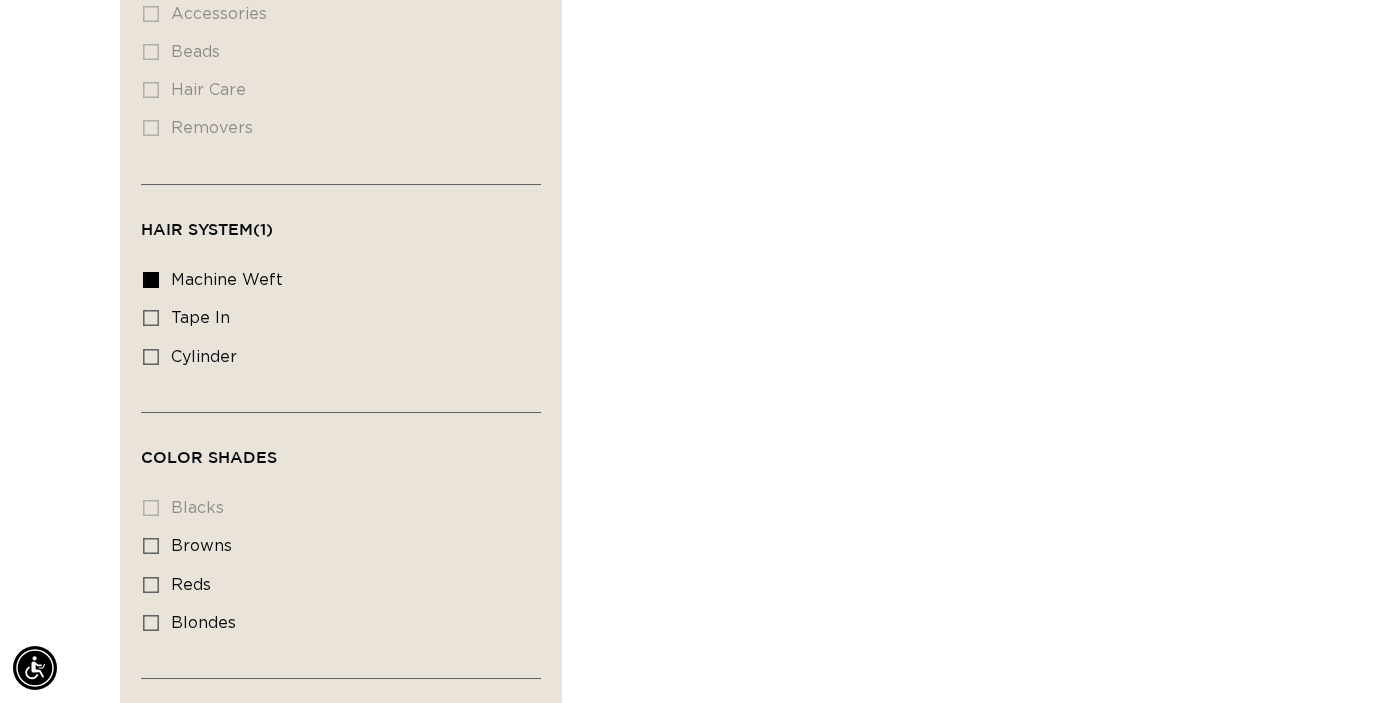 scroll, scrollTop: 0, scrollLeft: 2506, axis: horizontal 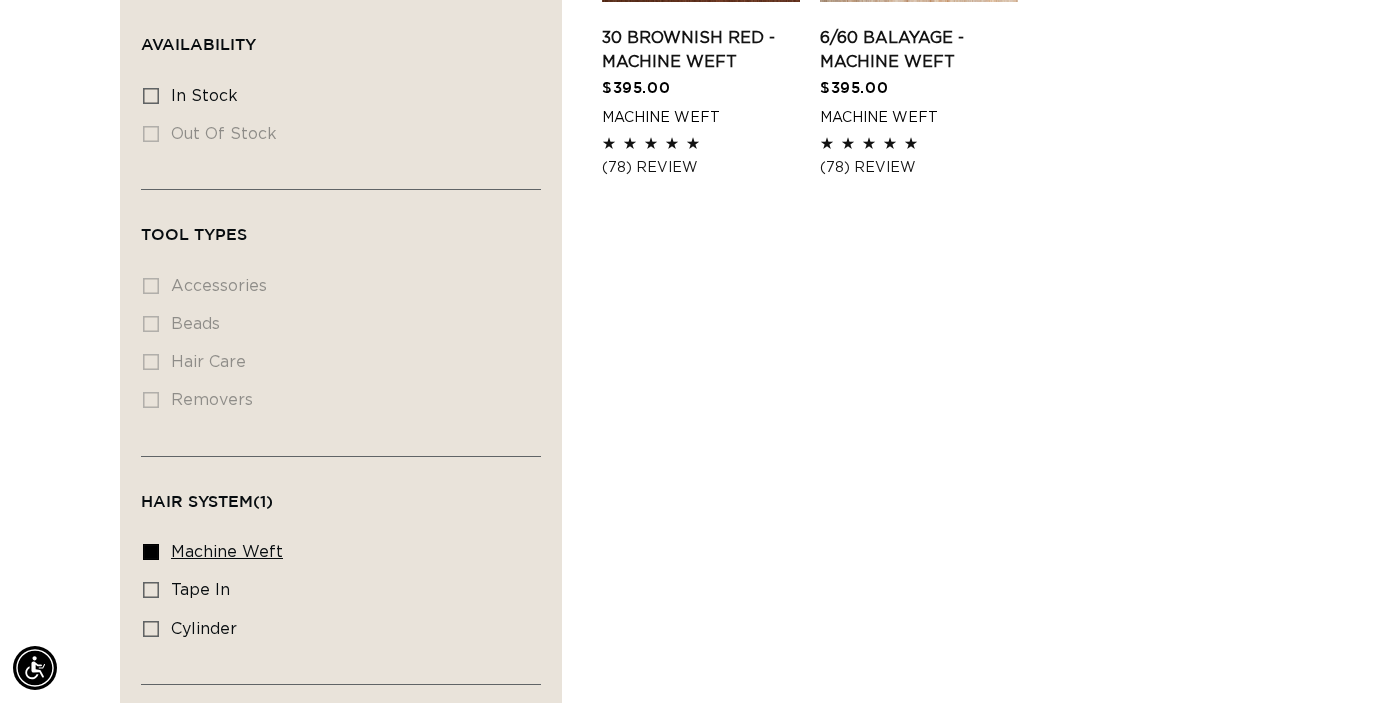 click 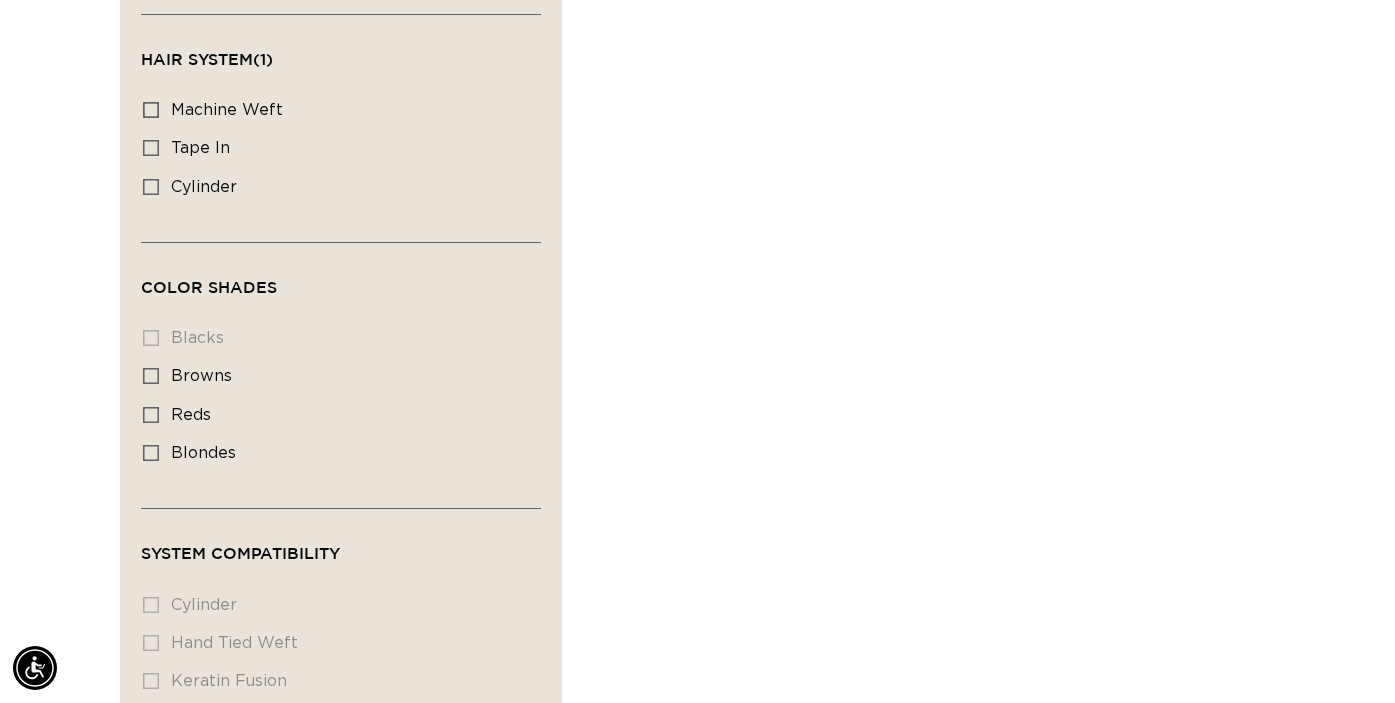 scroll, scrollTop: 914, scrollLeft: 0, axis: vertical 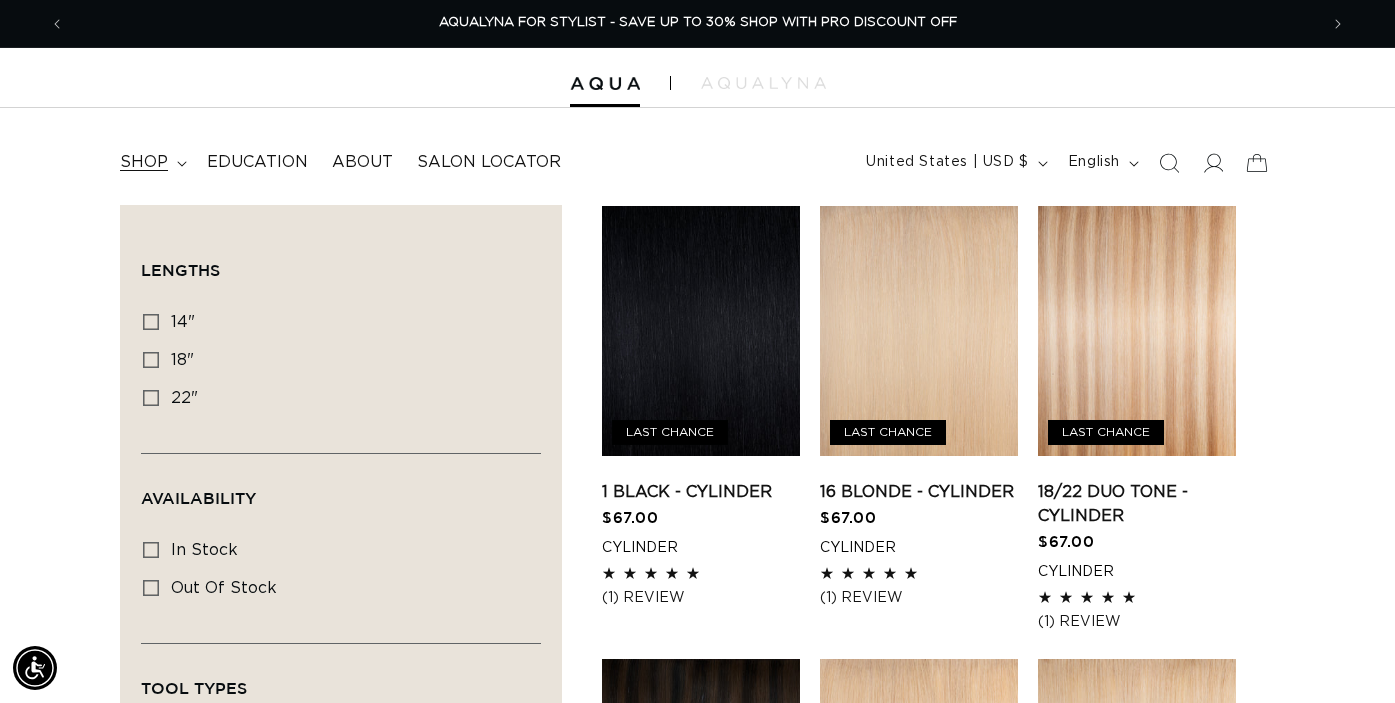 click on "shop" at bounding box center (151, 162) 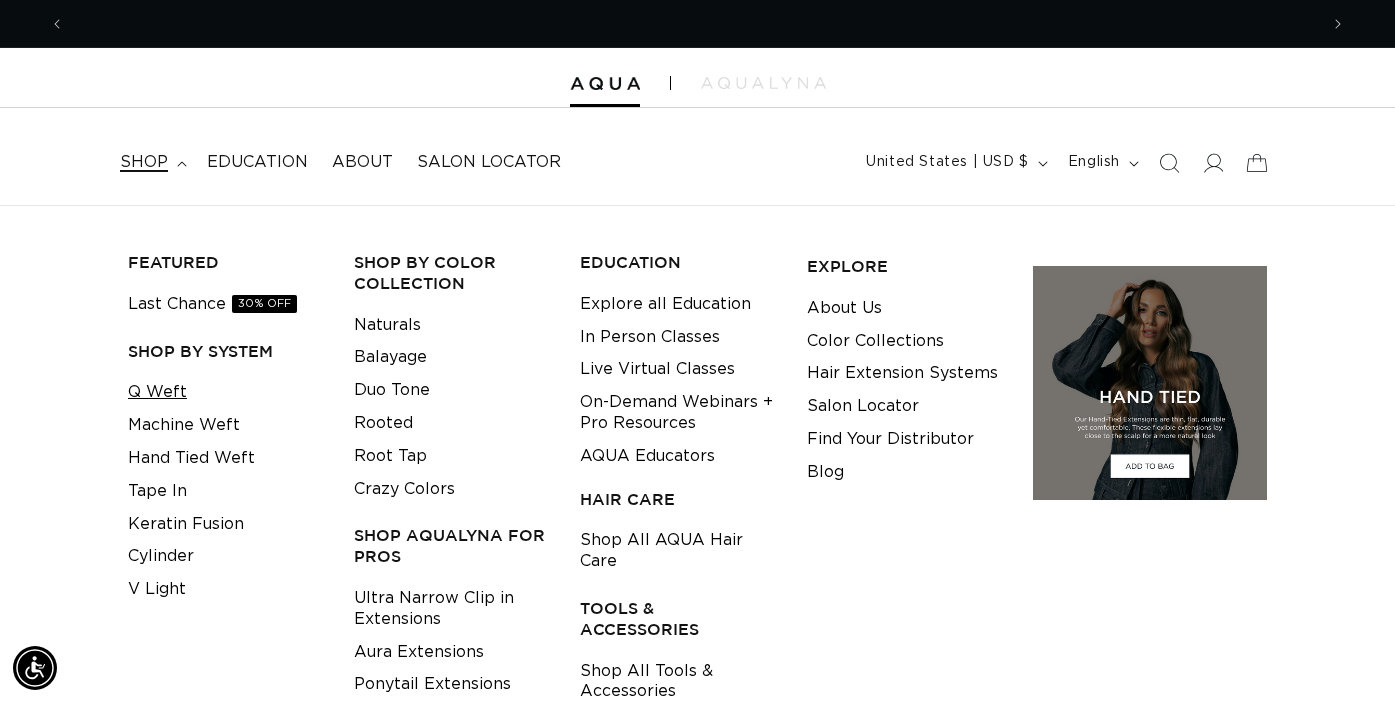 scroll, scrollTop: 0, scrollLeft: 0, axis: both 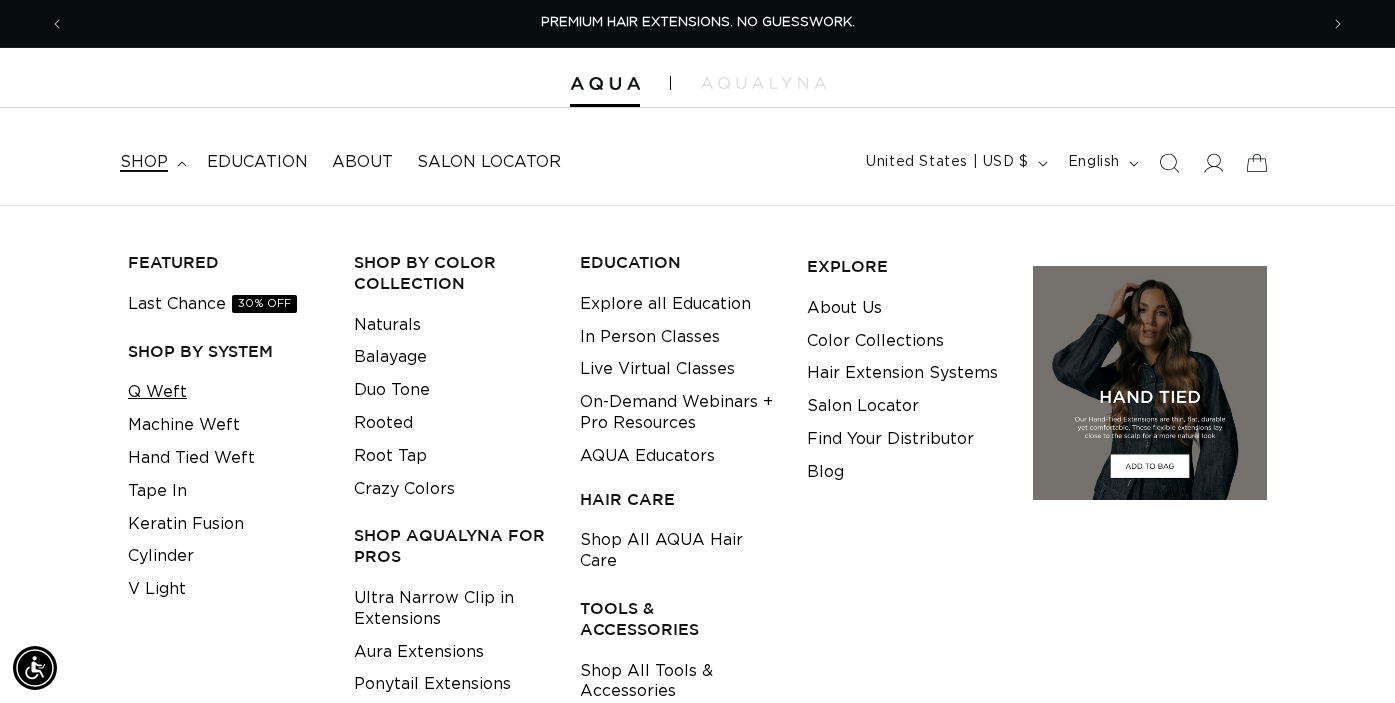 click on "Q Weft" at bounding box center (157, 392) 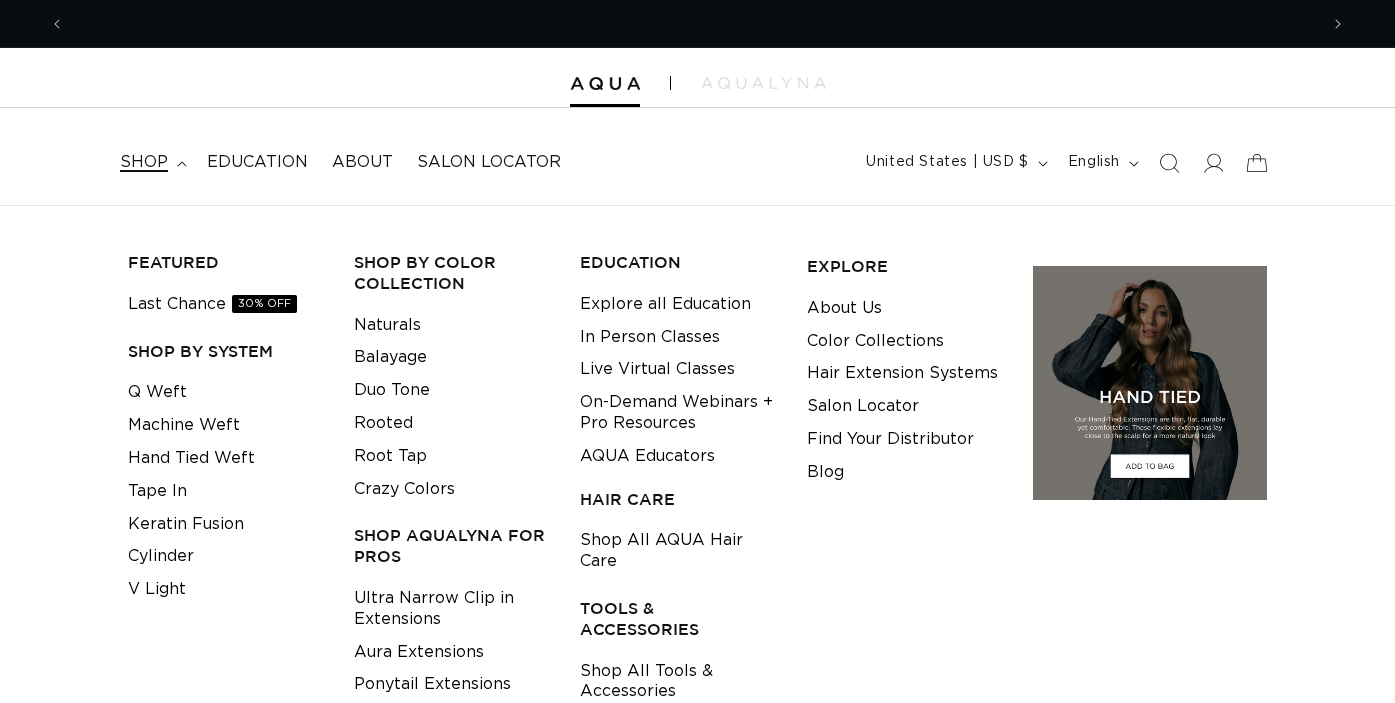 click on "shop" at bounding box center [151, 162] 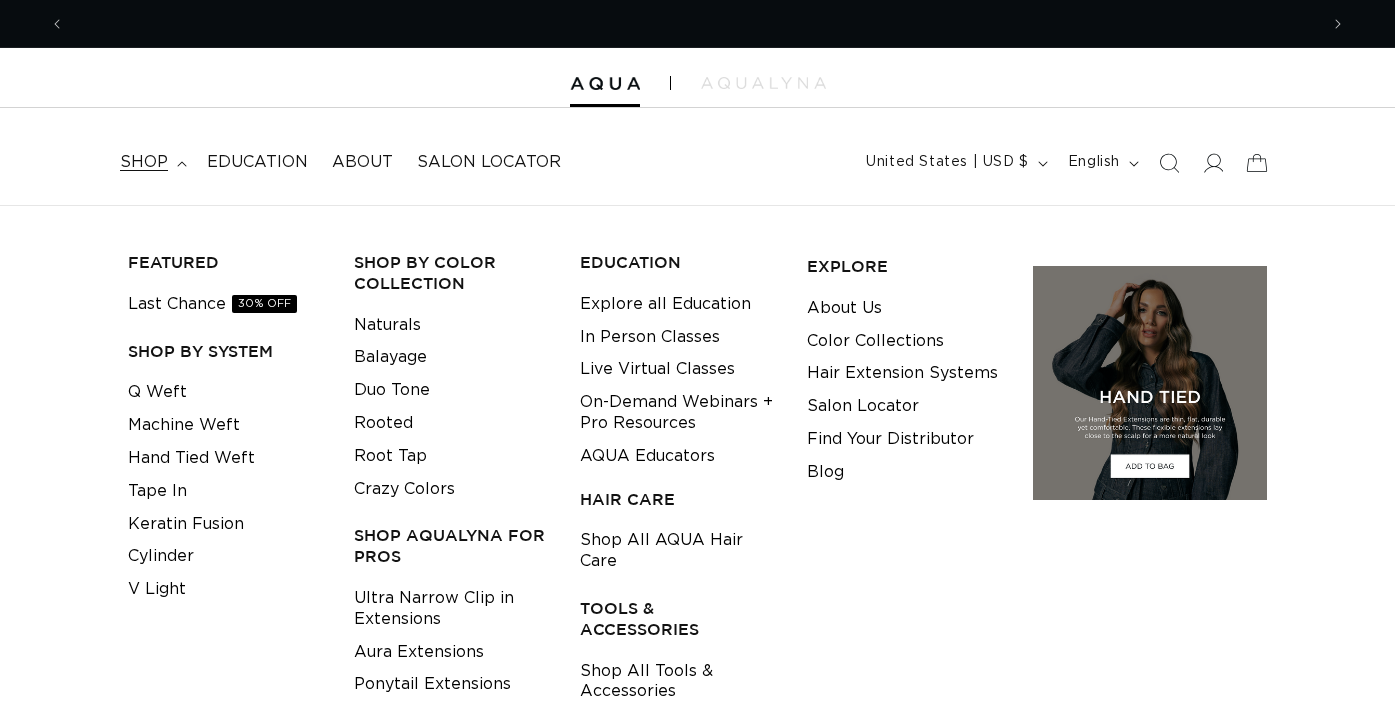 scroll, scrollTop: 392, scrollLeft: 0, axis: vertical 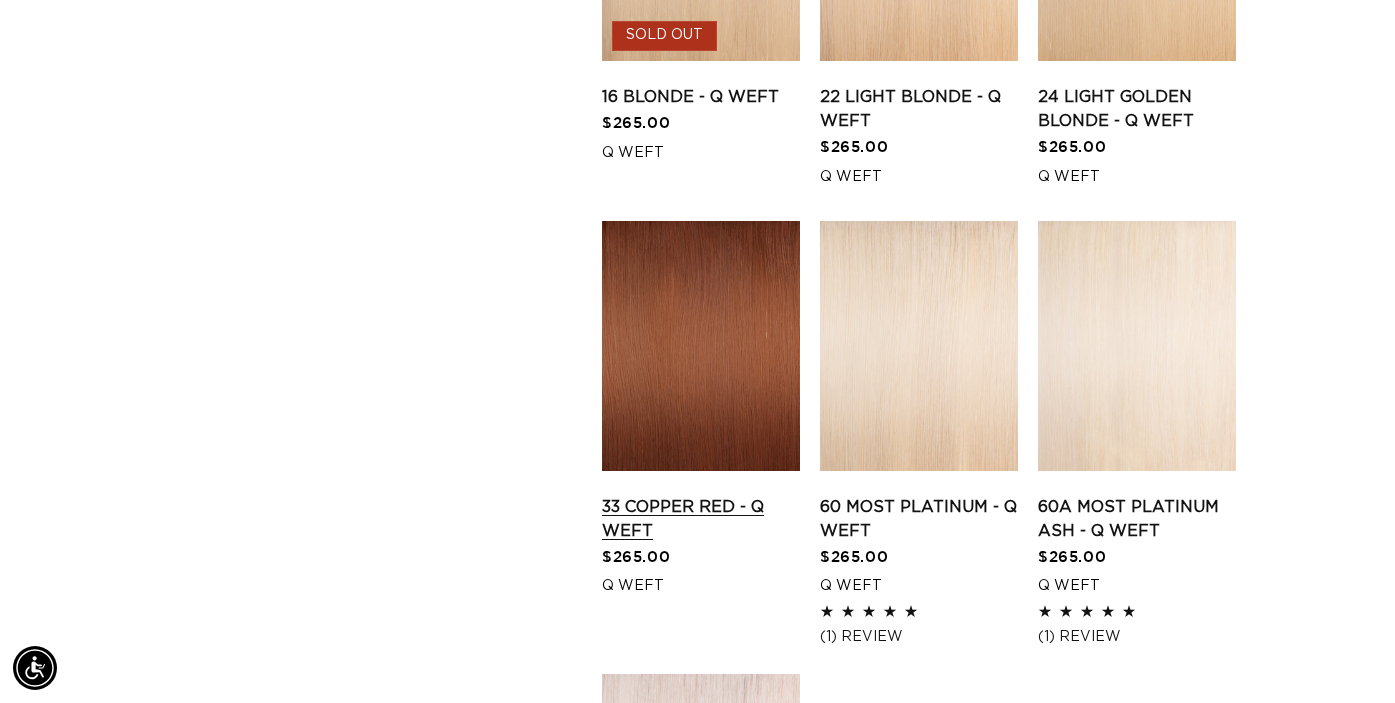 click on "33 Copper Red - Q Weft" at bounding box center [701, 519] 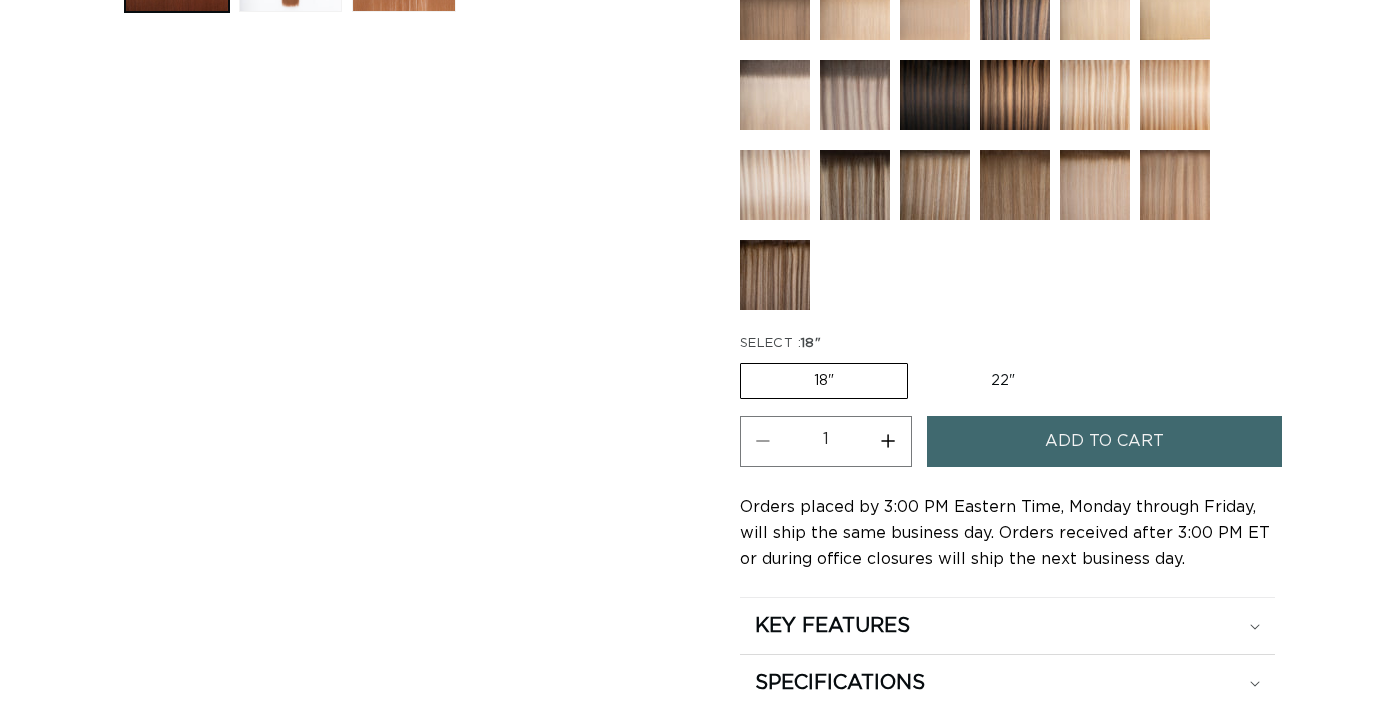 scroll, scrollTop: 98, scrollLeft: 0, axis: vertical 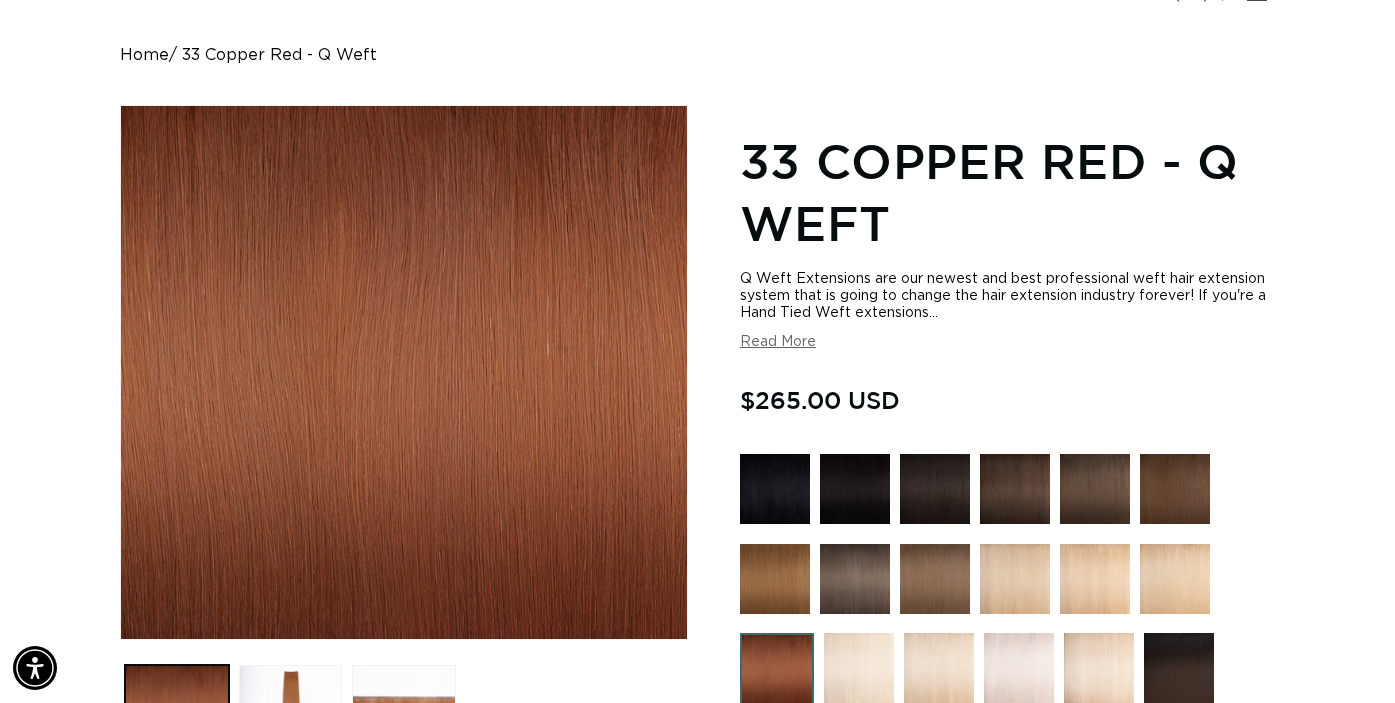 click on "Read More" at bounding box center [778, 342] 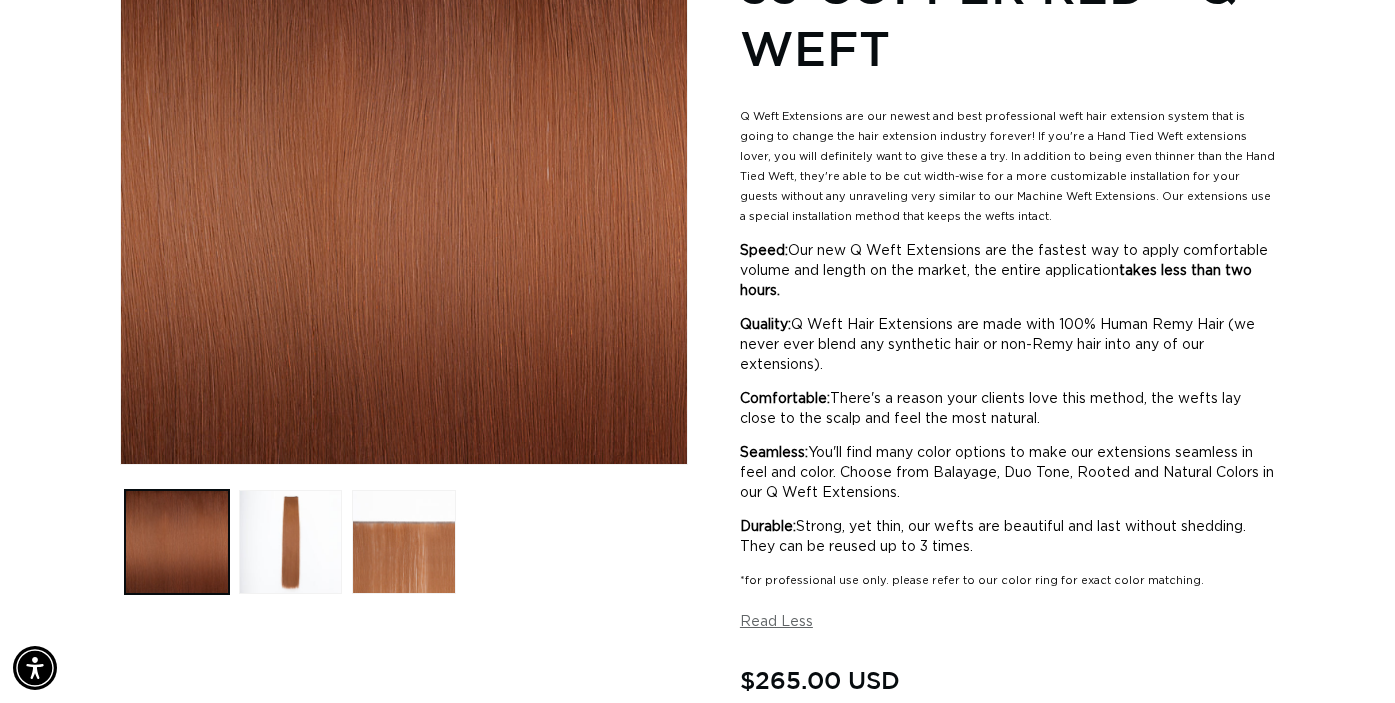 scroll, scrollTop: 351, scrollLeft: 0, axis: vertical 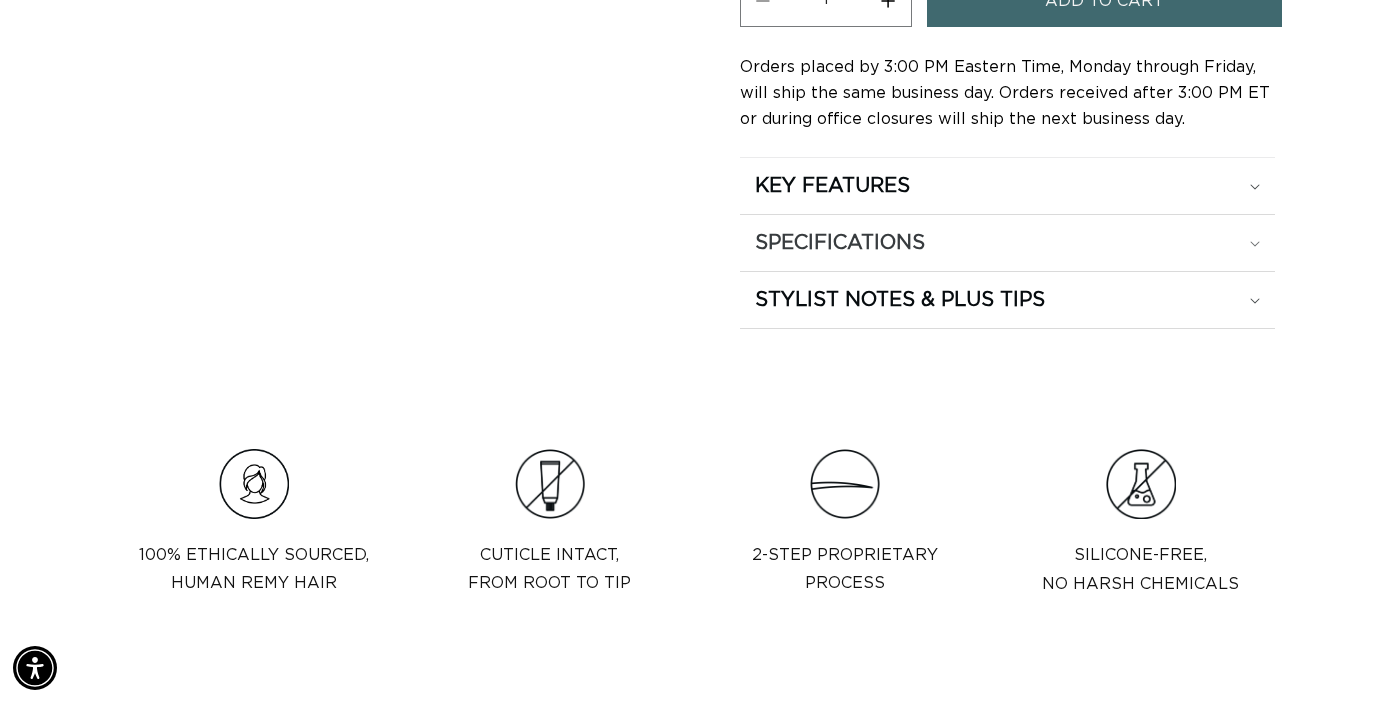 click on "SPECIFICATIONS" at bounding box center (1007, 186) 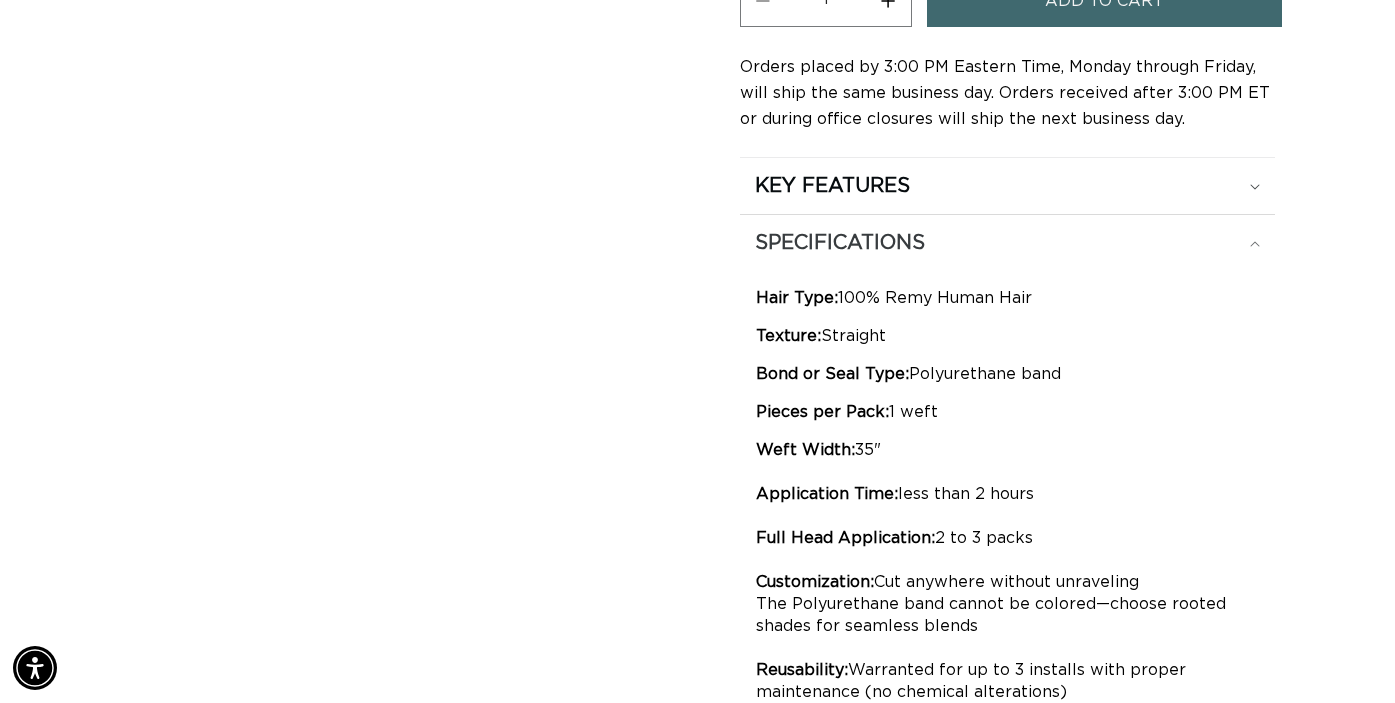 scroll, scrollTop: 0, scrollLeft: 1253, axis: horizontal 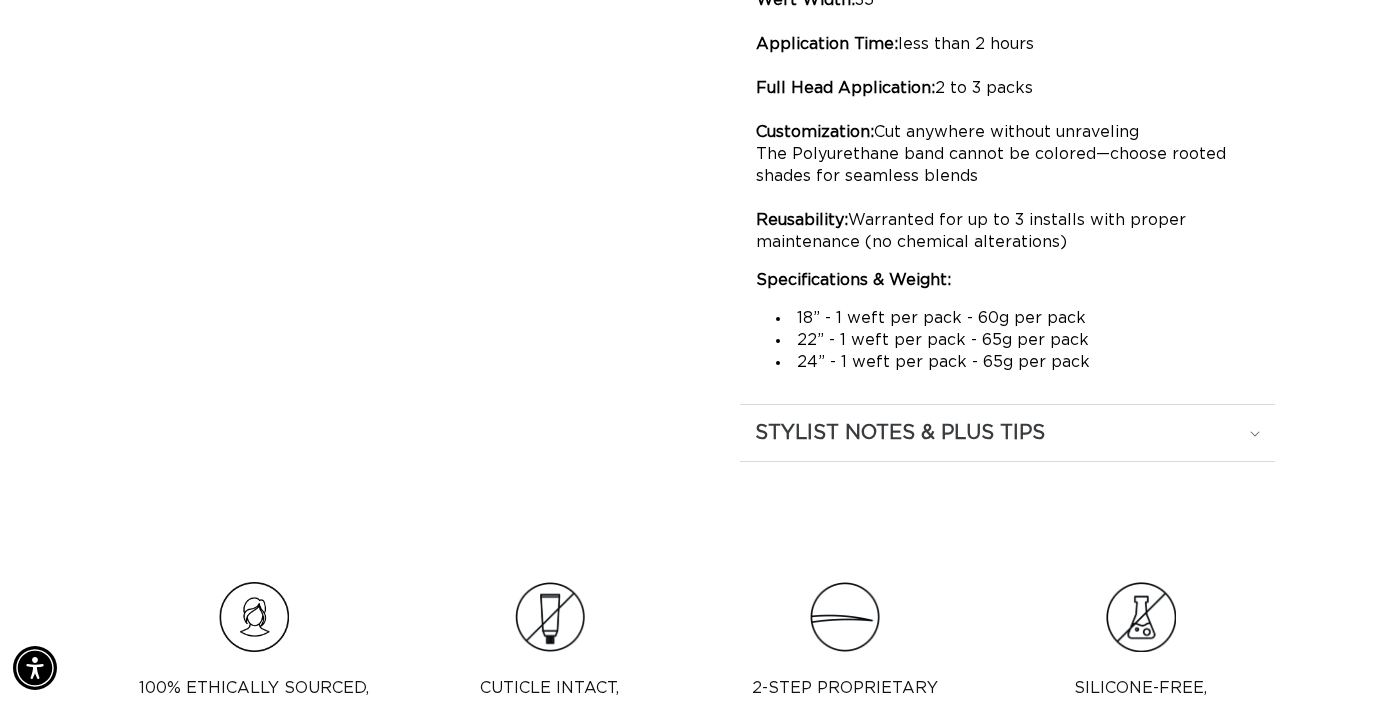 click on "STYLIST NOTES & PLUS TIPS" at bounding box center (832, -264) 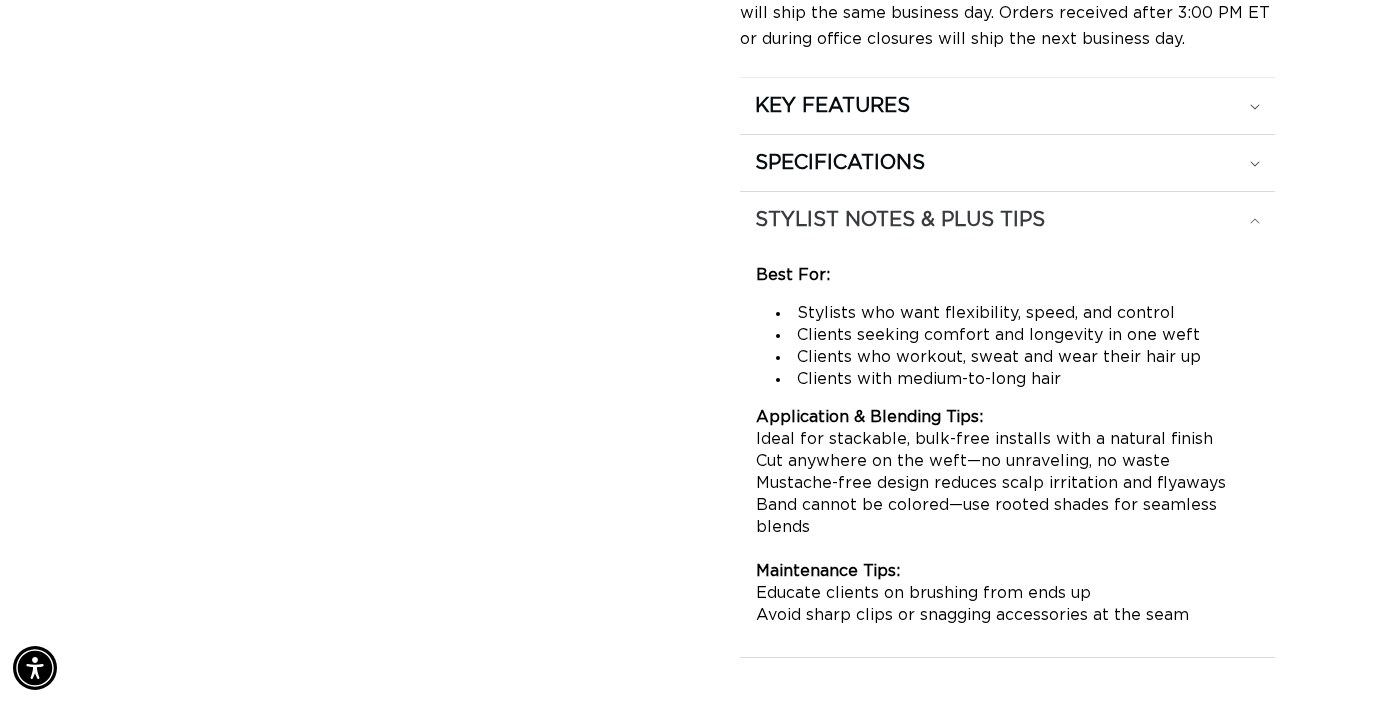 click on "STYLIST NOTES & PLUS TIPS" at bounding box center (1007, 106) 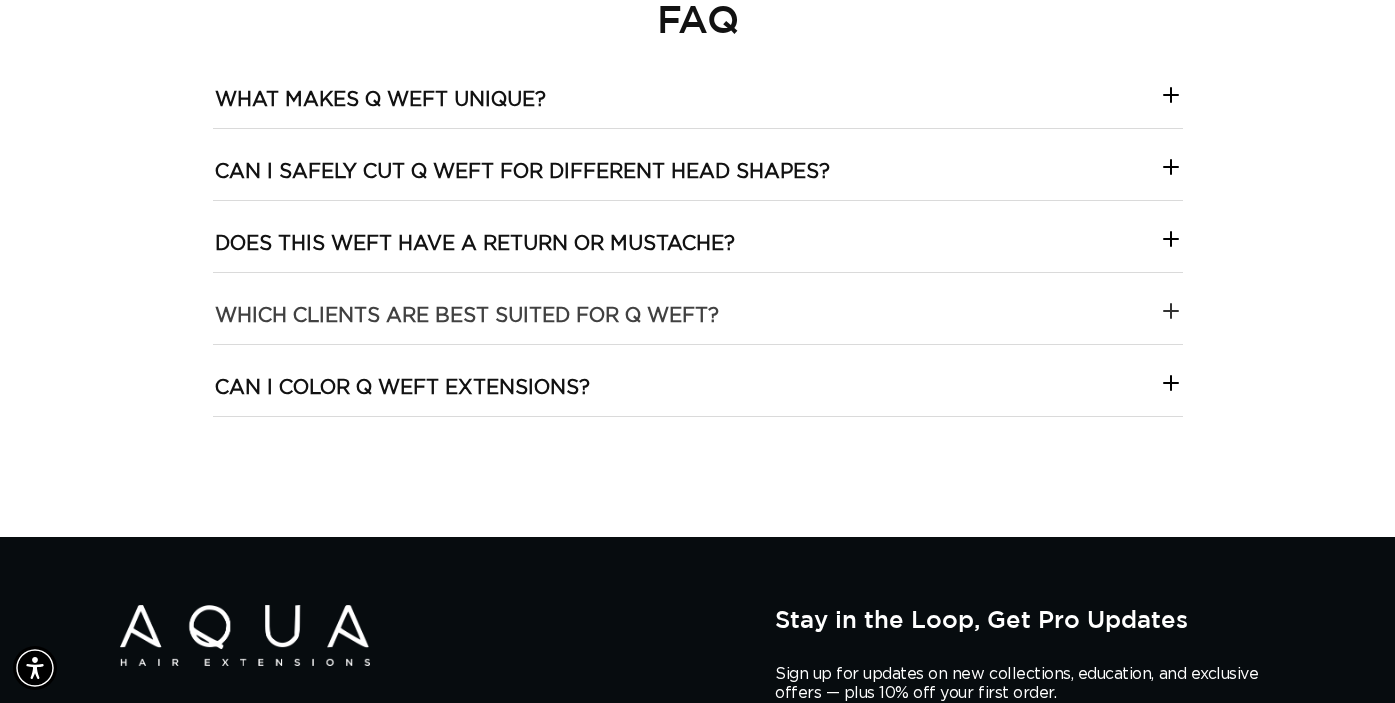 click on "Which clients are best suited for Q Weft?" at bounding box center (698, 308) 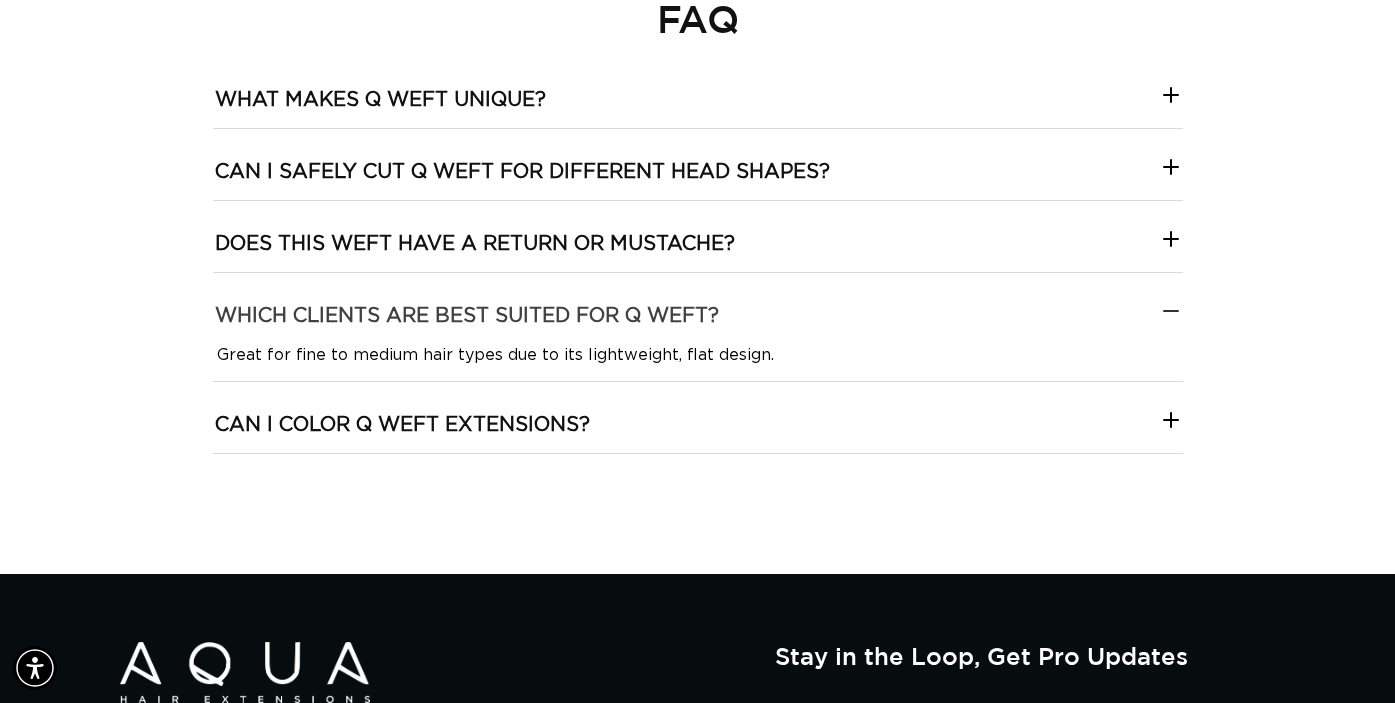 click on "Which clients are best suited for Q Weft?" at bounding box center [698, 308] 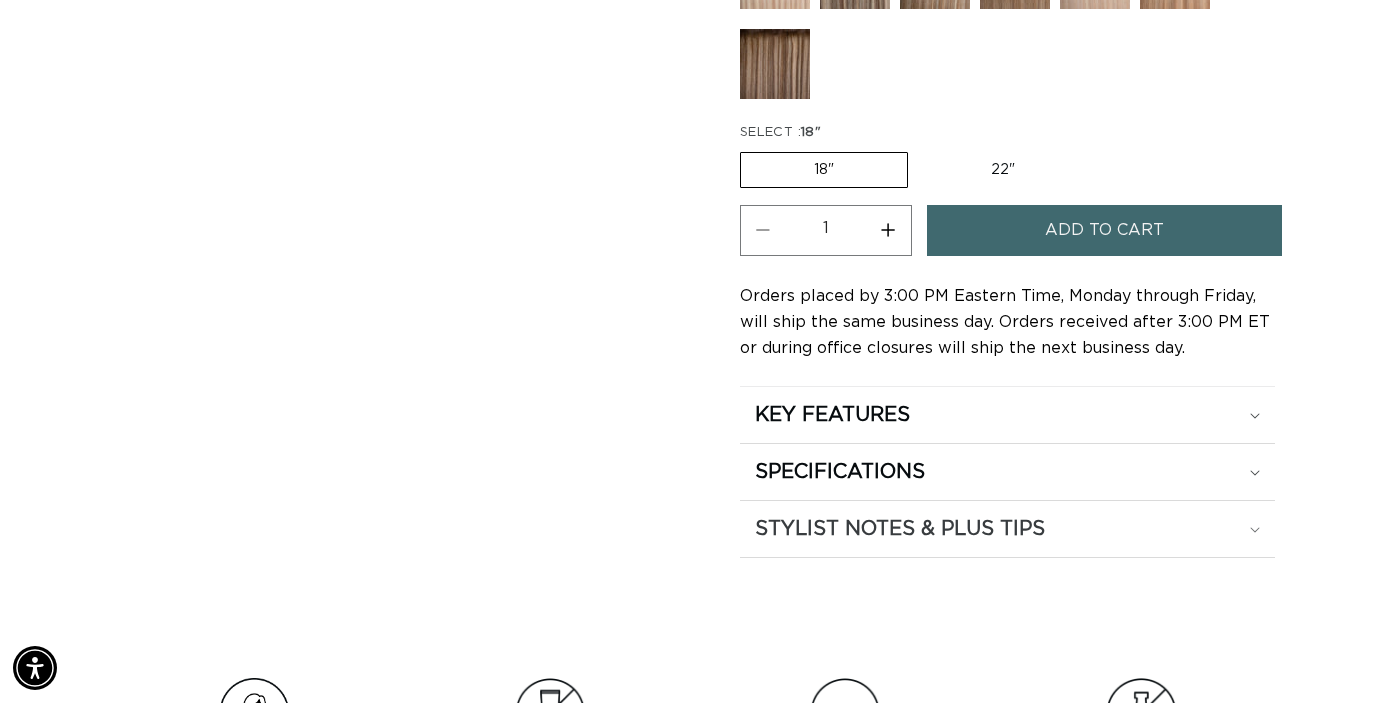 click on "STYLIST NOTES & PLUS TIPS" at bounding box center (832, 415) 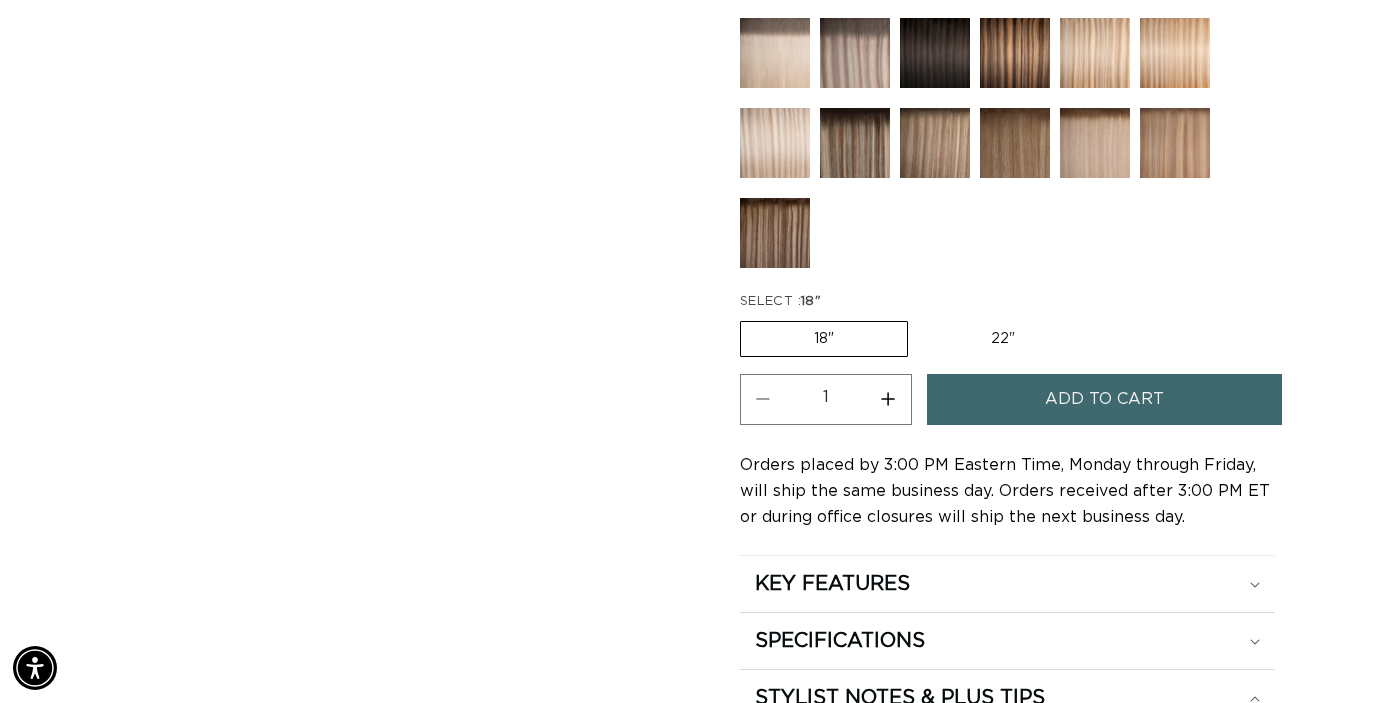 click on "Increase quantity for 33 Copper Red - Q Weft" at bounding box center (888, 399) 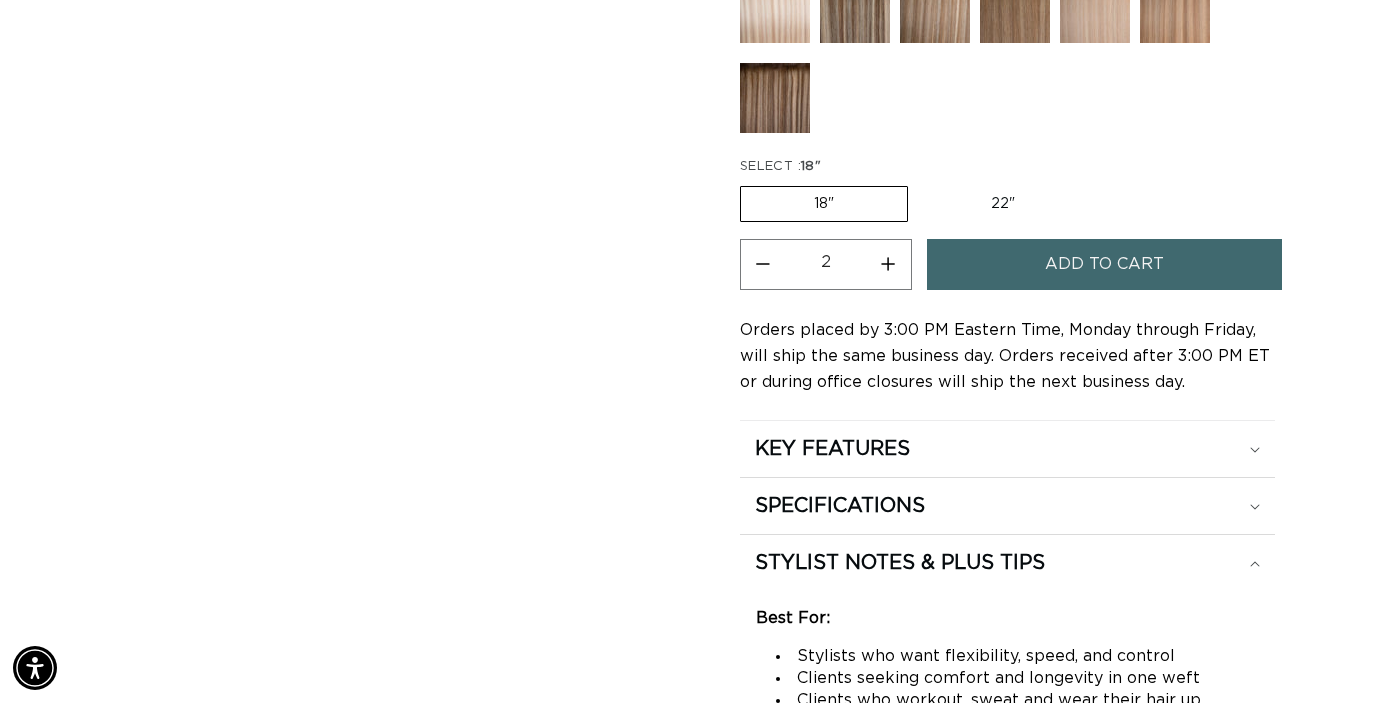 scroll, scrollTop: 0, scrollLeft: 1253, axis: horizontal 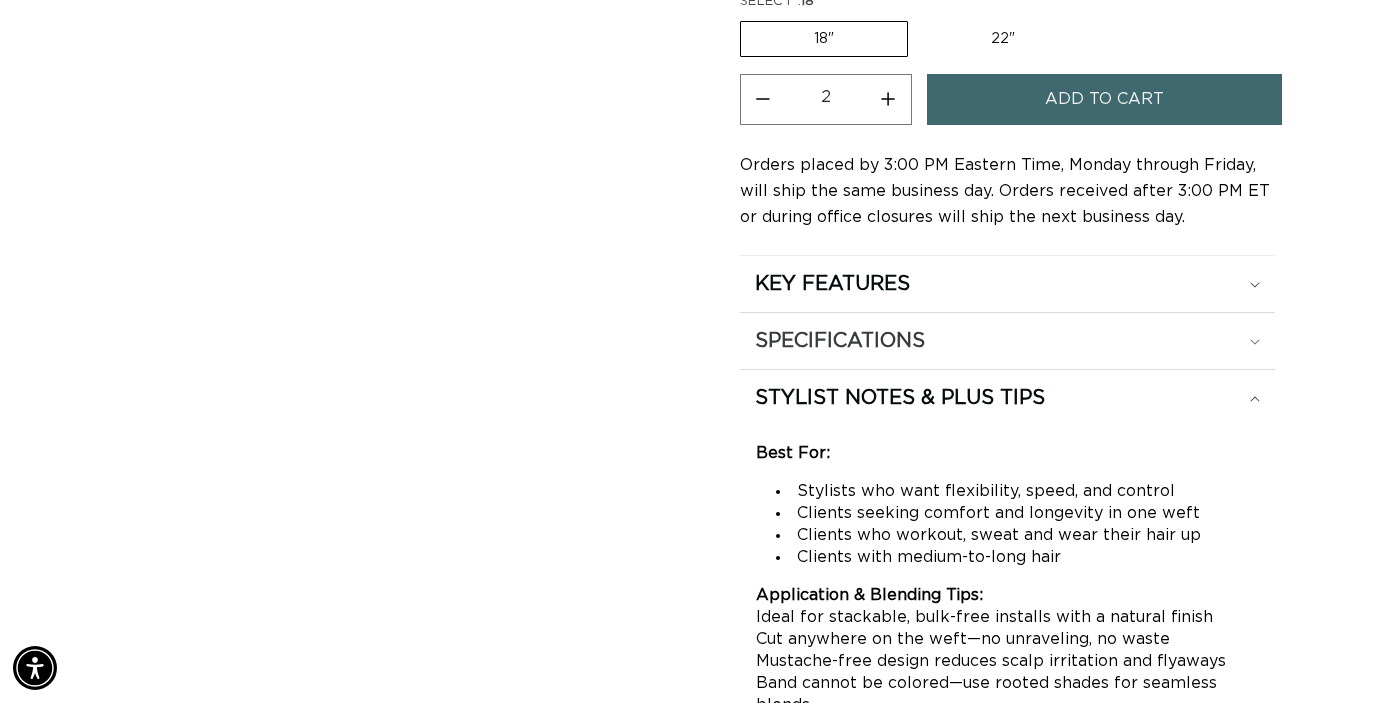 click on "SPECIFICATIONS" at bounding box center (1007, 284) 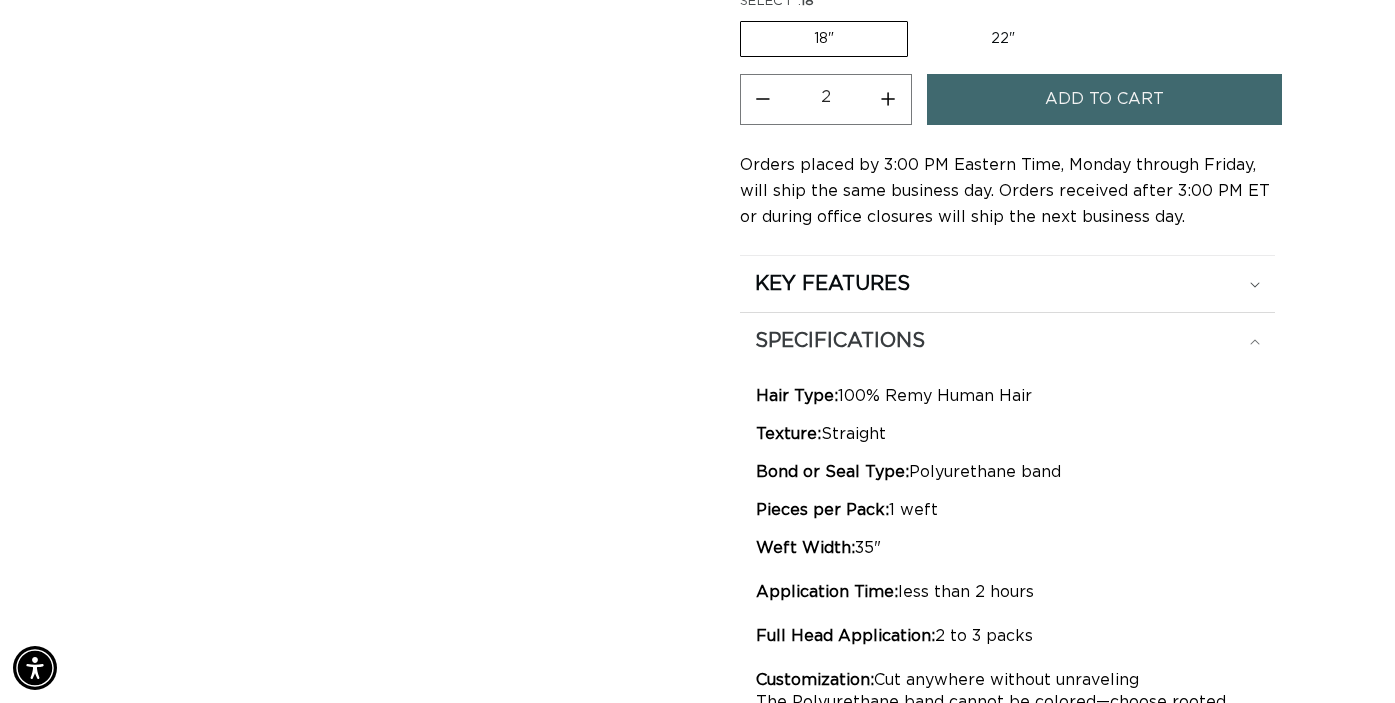scroll, scrollTop: 1860, scrollLeft: 0, axis: vertical 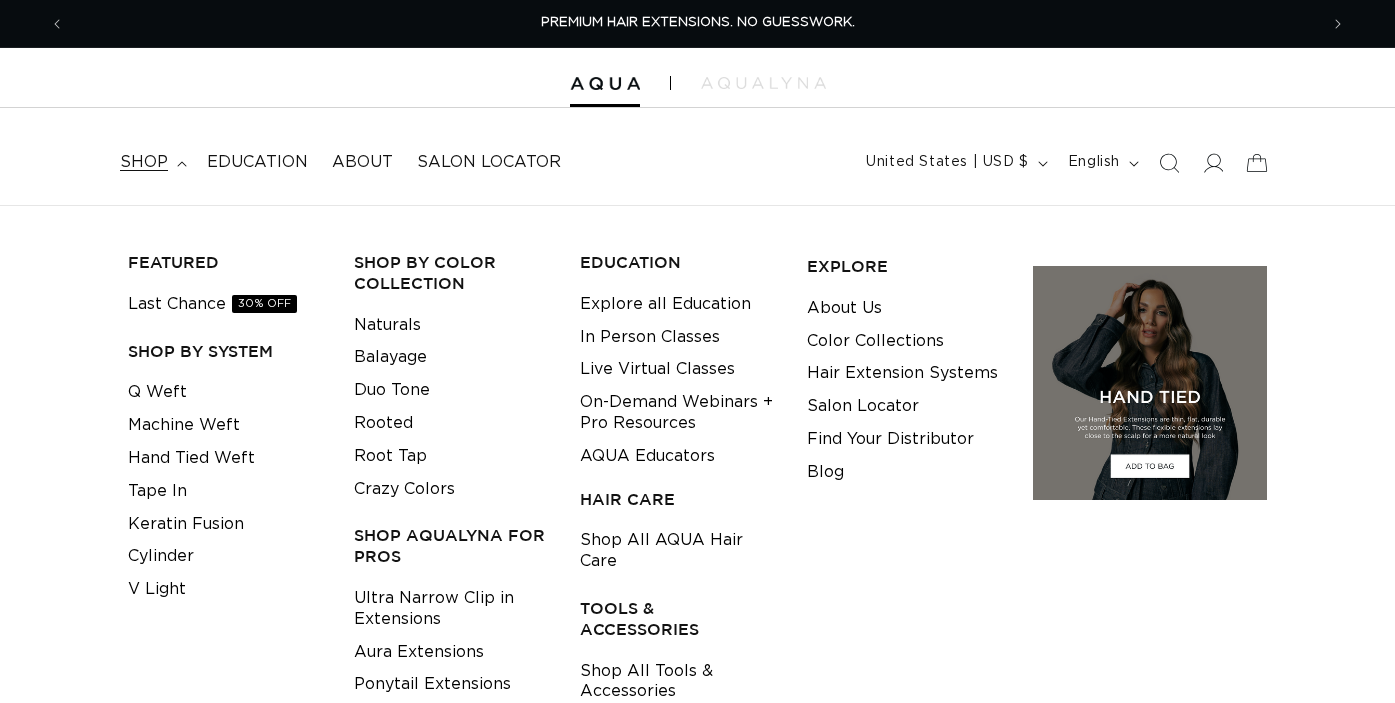 click on "Hair Extension Systems" at bounding box center [902, 373] 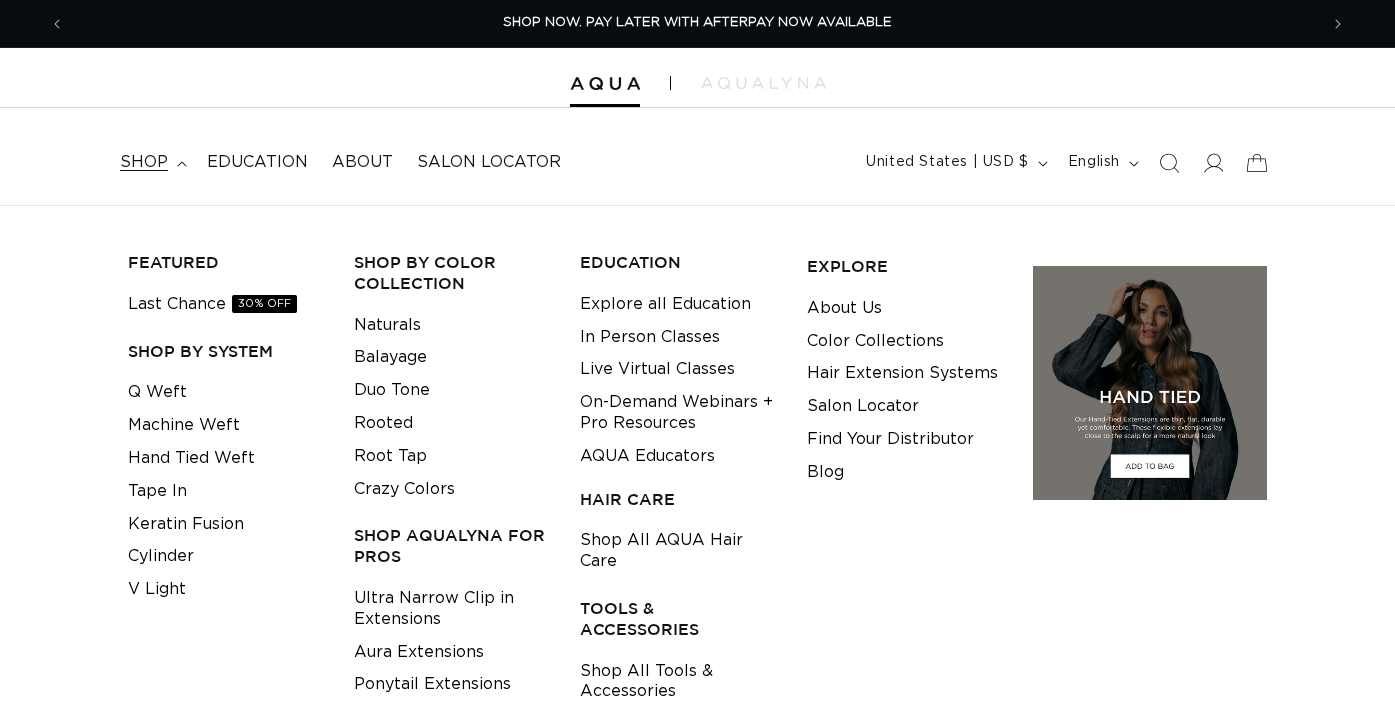scroll, scrollTop: 0, scrollLeft: 0, axis: both 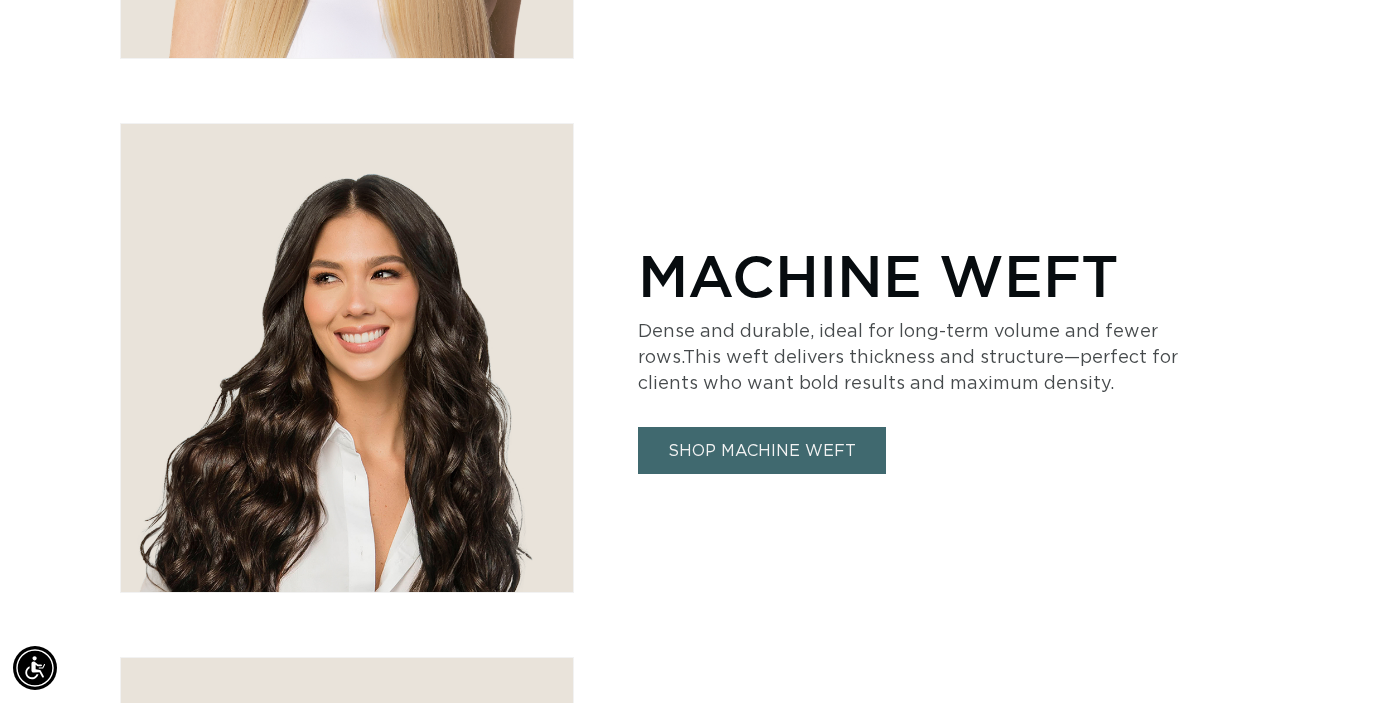 click on "SHOP MACHINE WEFT" at bounding box center (762, 450) 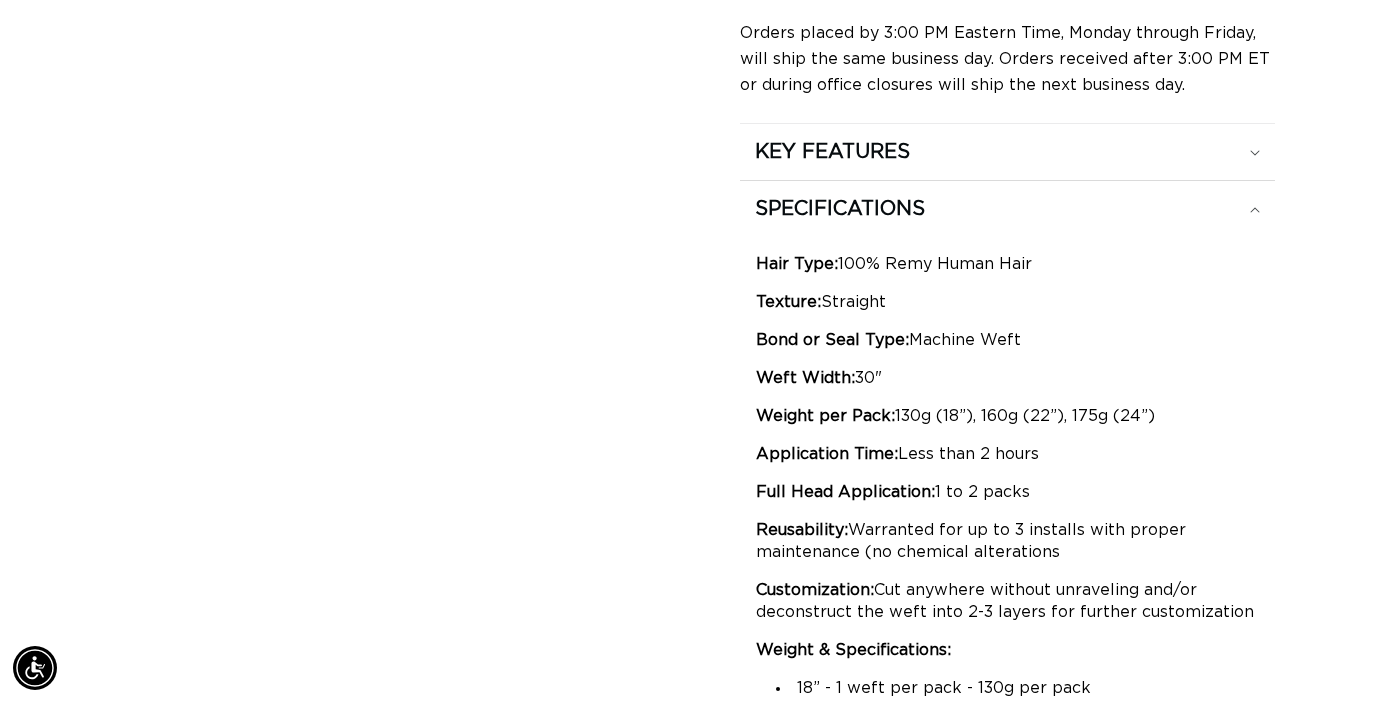 scroll, scrollTop: 1430, scrollLeft: 0, axis: vertical 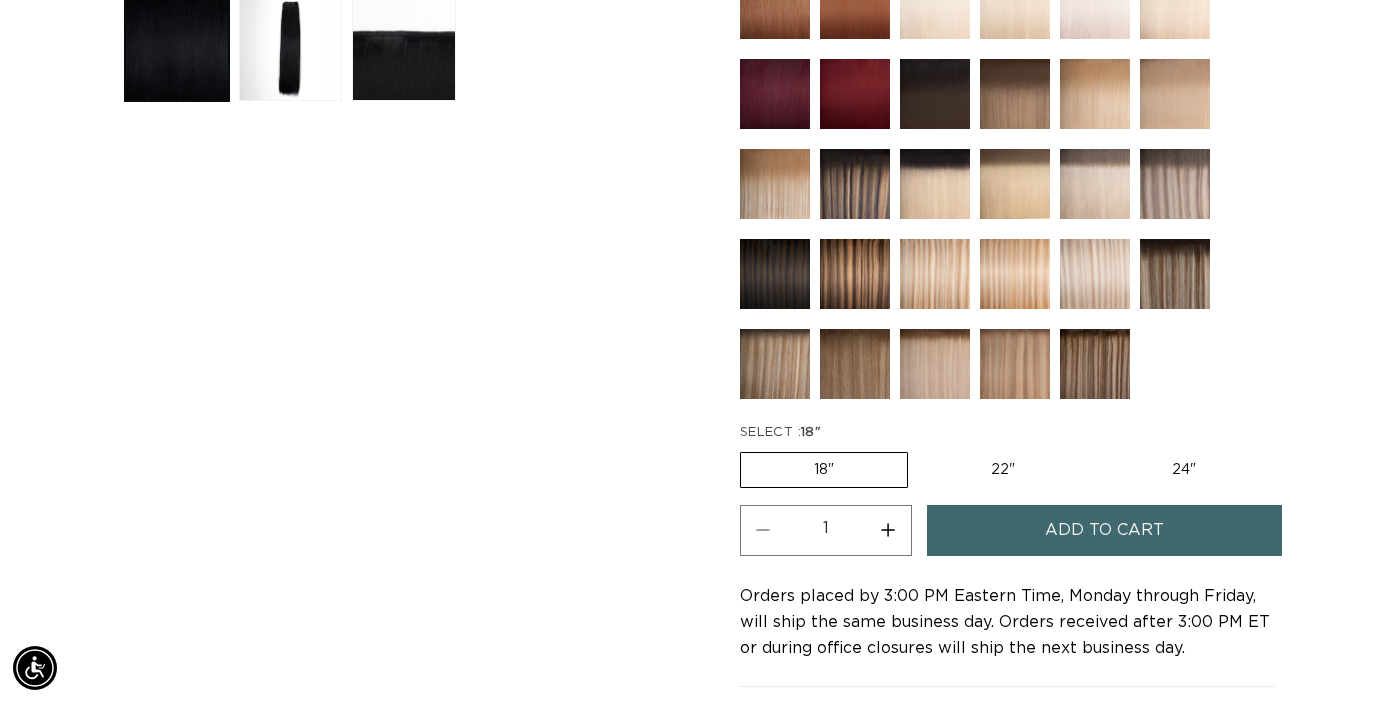 click on "22" Variant sold out or unavailable" at bounding box center (1003, 470) 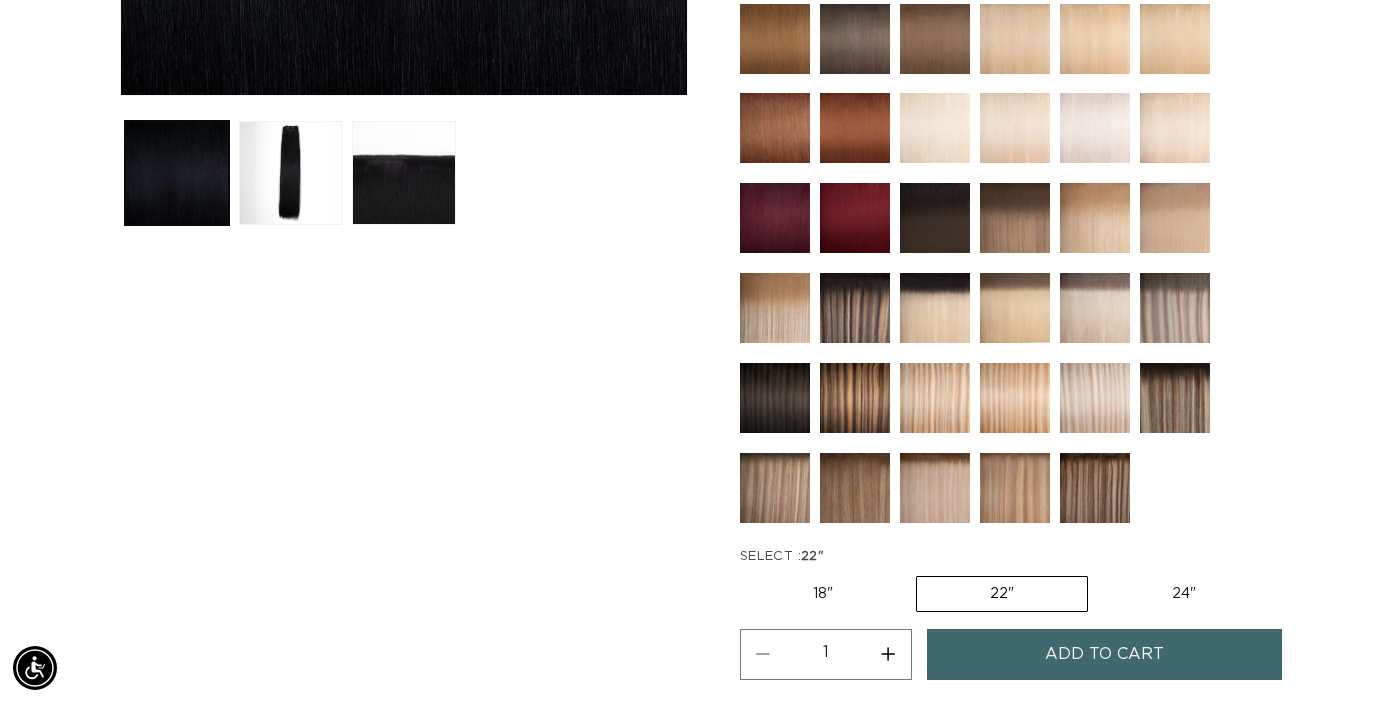 scroll, scrollTop: 922, scrollLeft: 0, axis: vertical 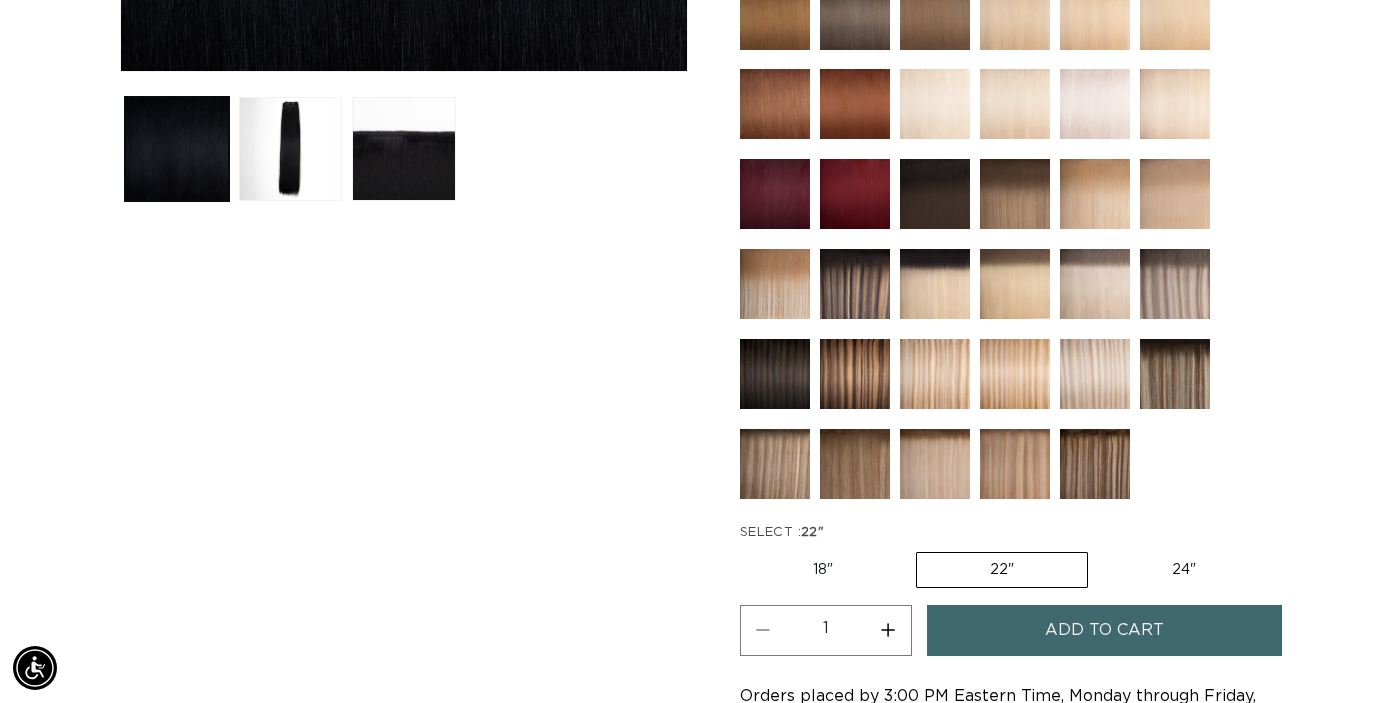 click on "Add to cart" at bounding box center [1104, 630] 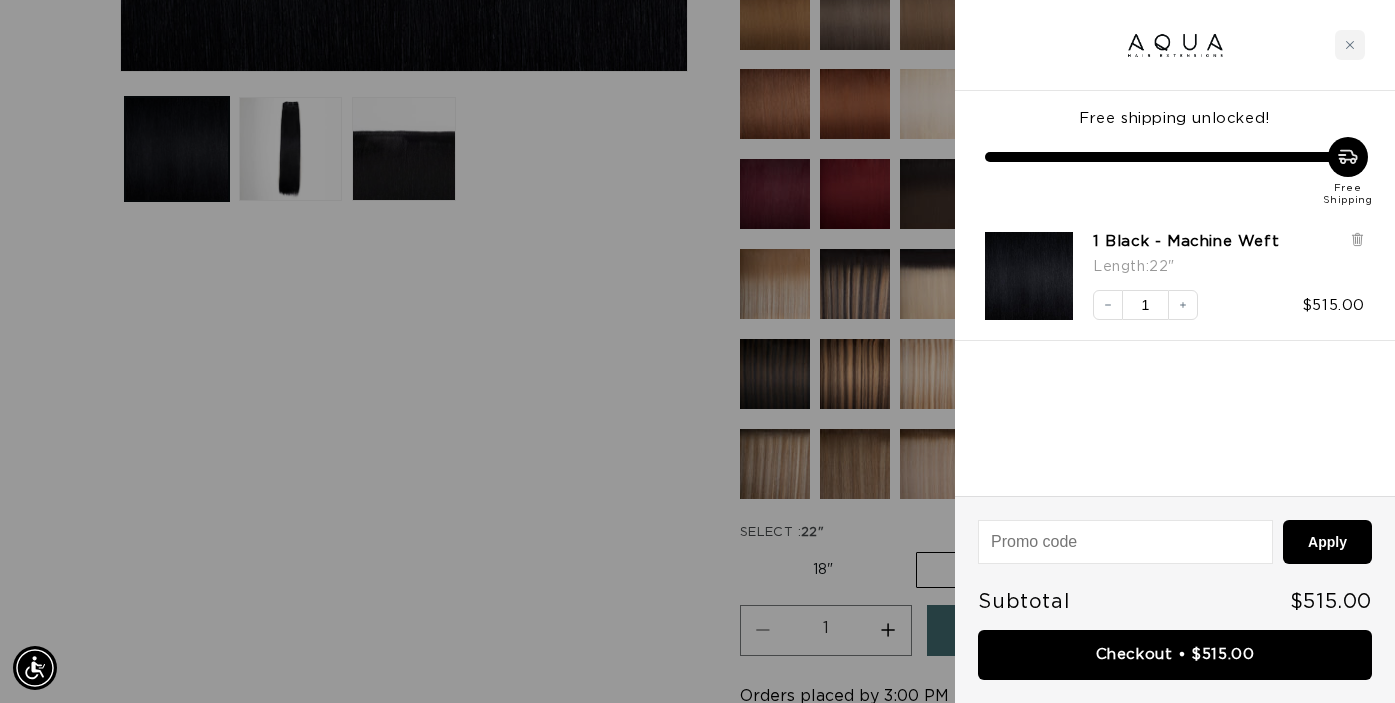 scroll, scrollTop: 0, scrollLeft: 2506, axis: horizontal 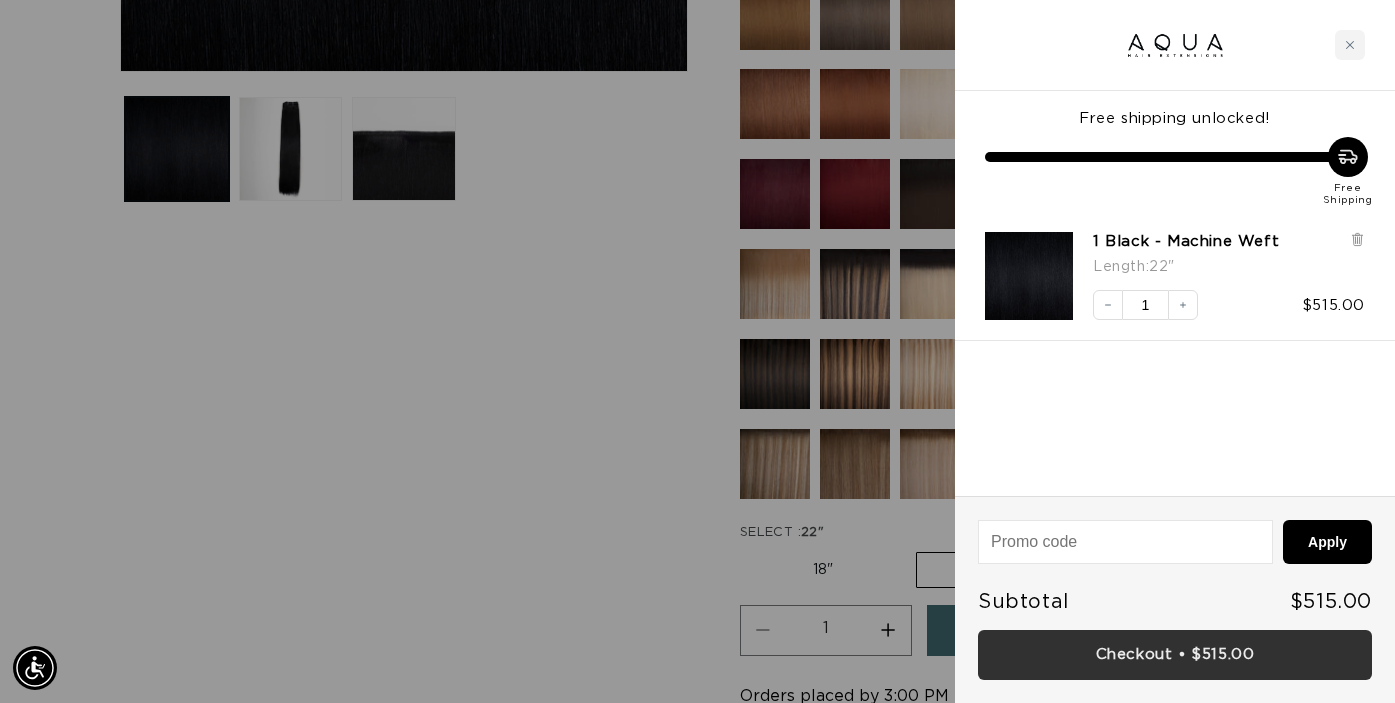 click on "Checkout • $515.00" at bounding box center [1175, 655] 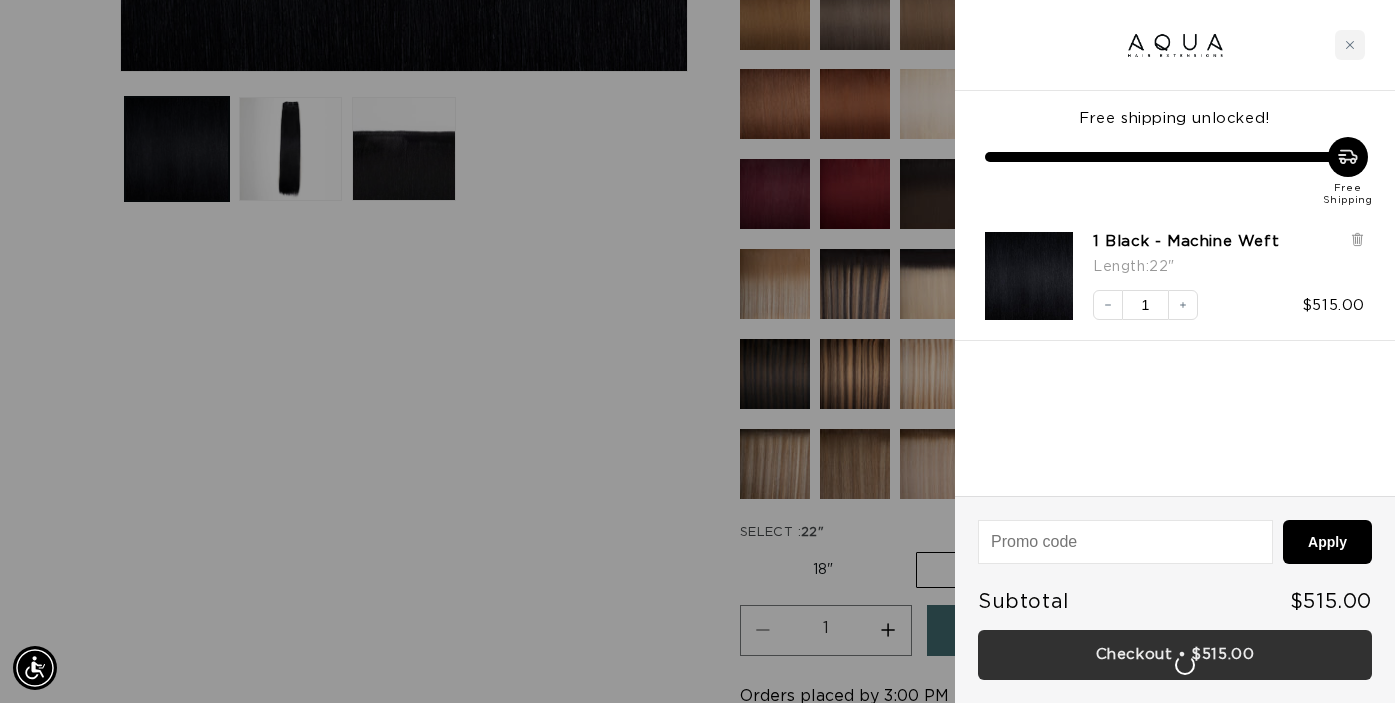 scroll, scrollTop: 0, scrollLeft: 0, axis: both 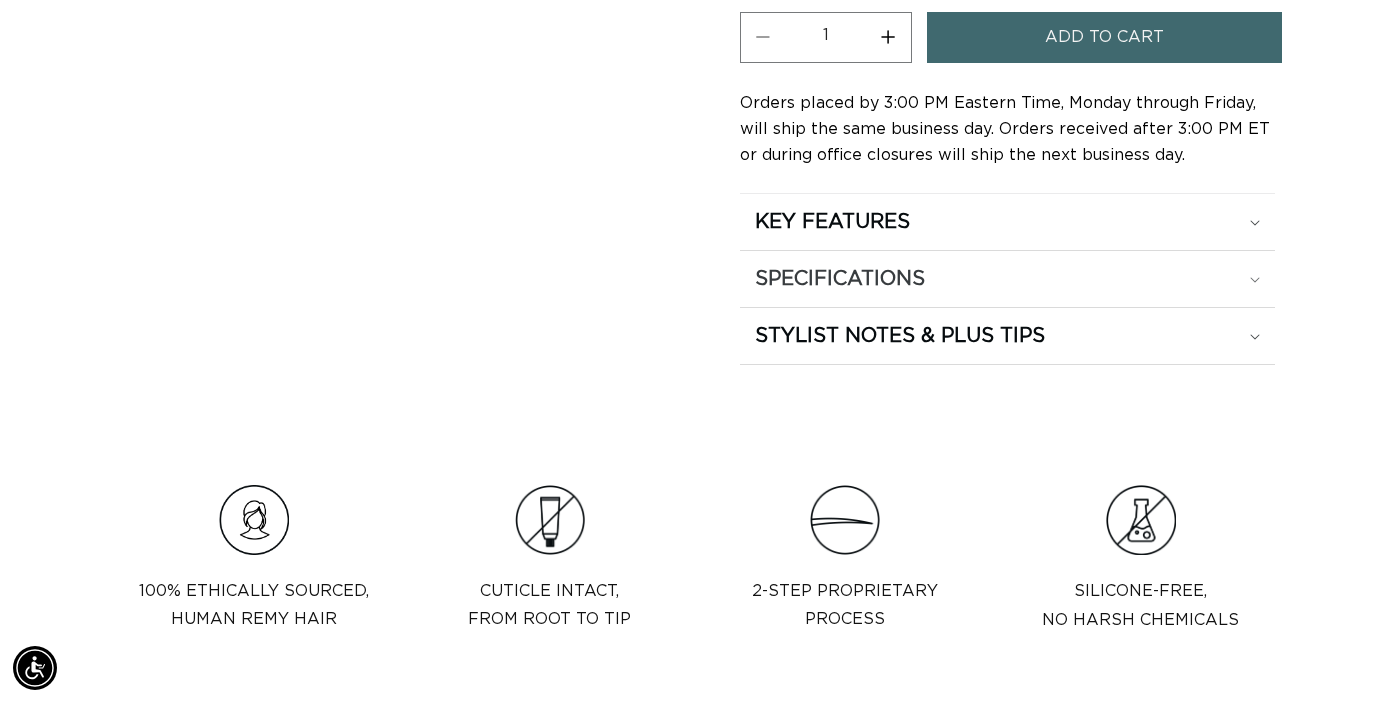 click on "SPECIFICATIONS" at bounding box center [1007, 222] 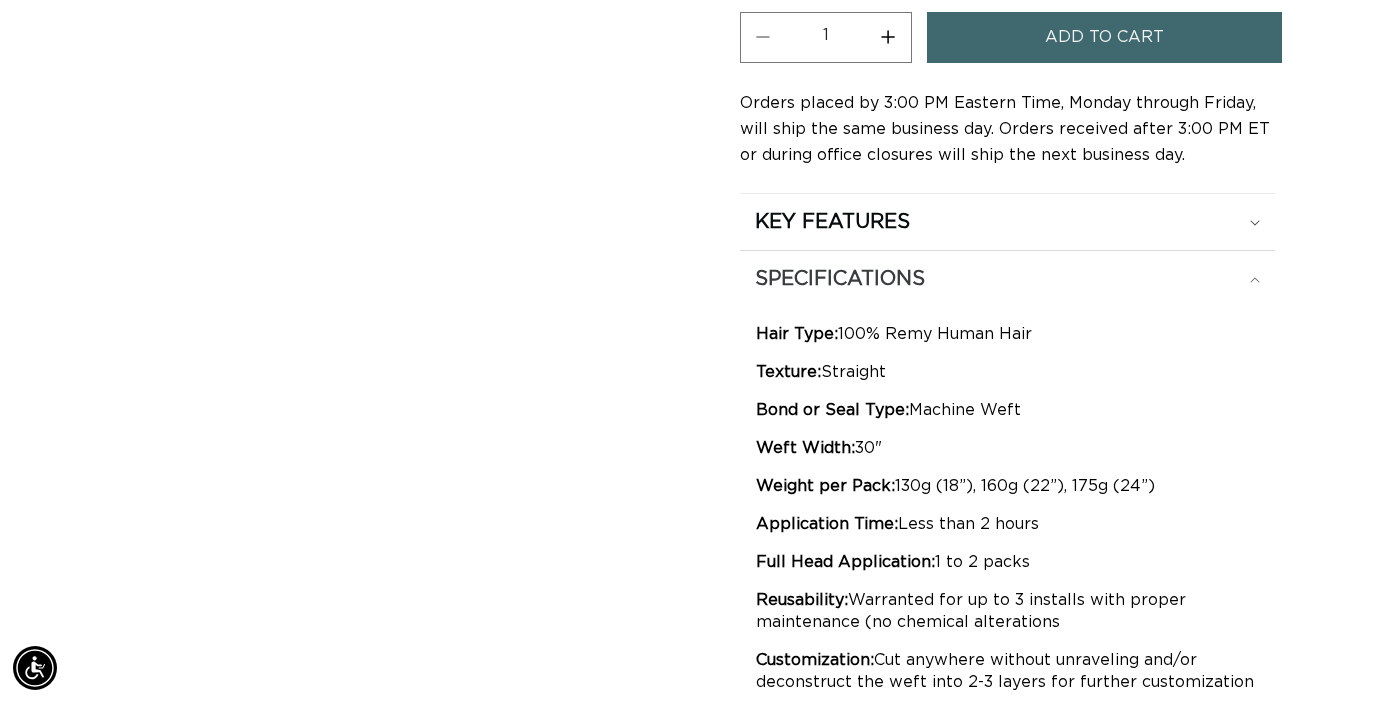 scroll, scrollTop: 0, scrollLeft: 0, axis: both 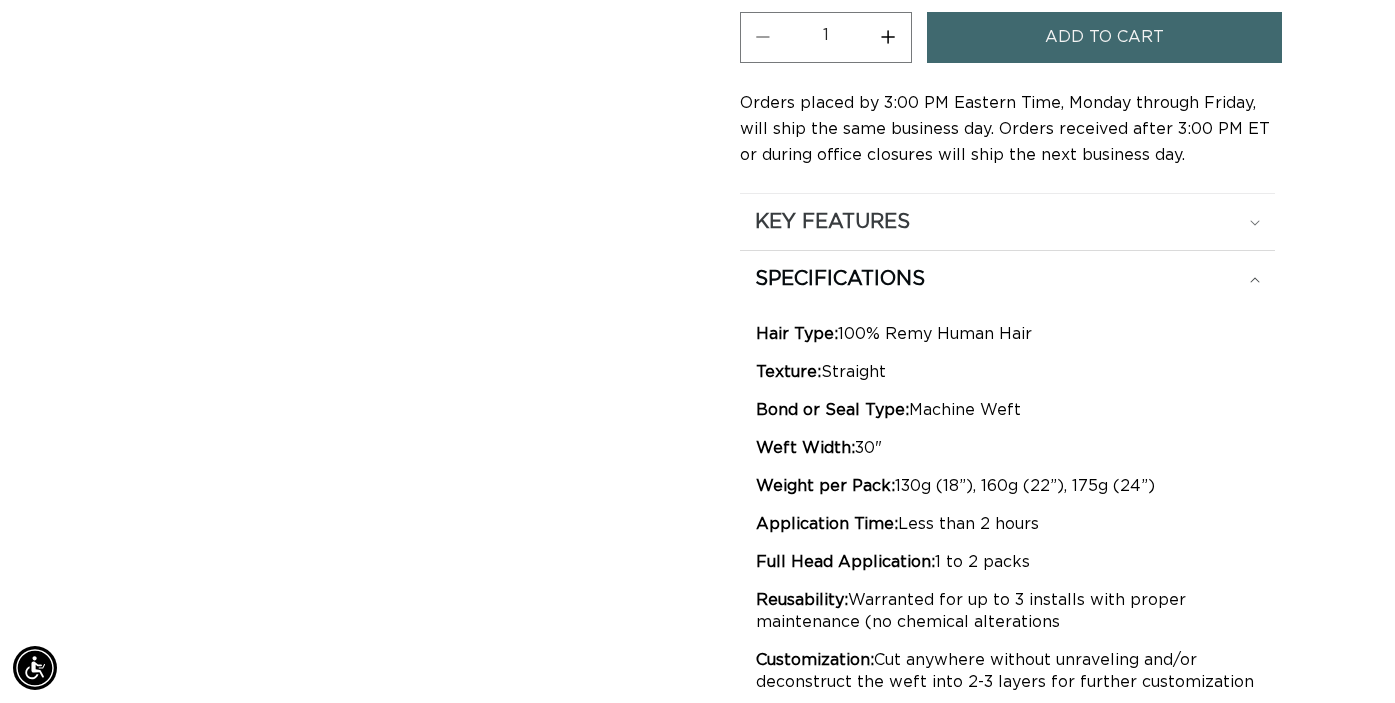 click on "KEY FEATURES" at bounding box center [1007, 222] 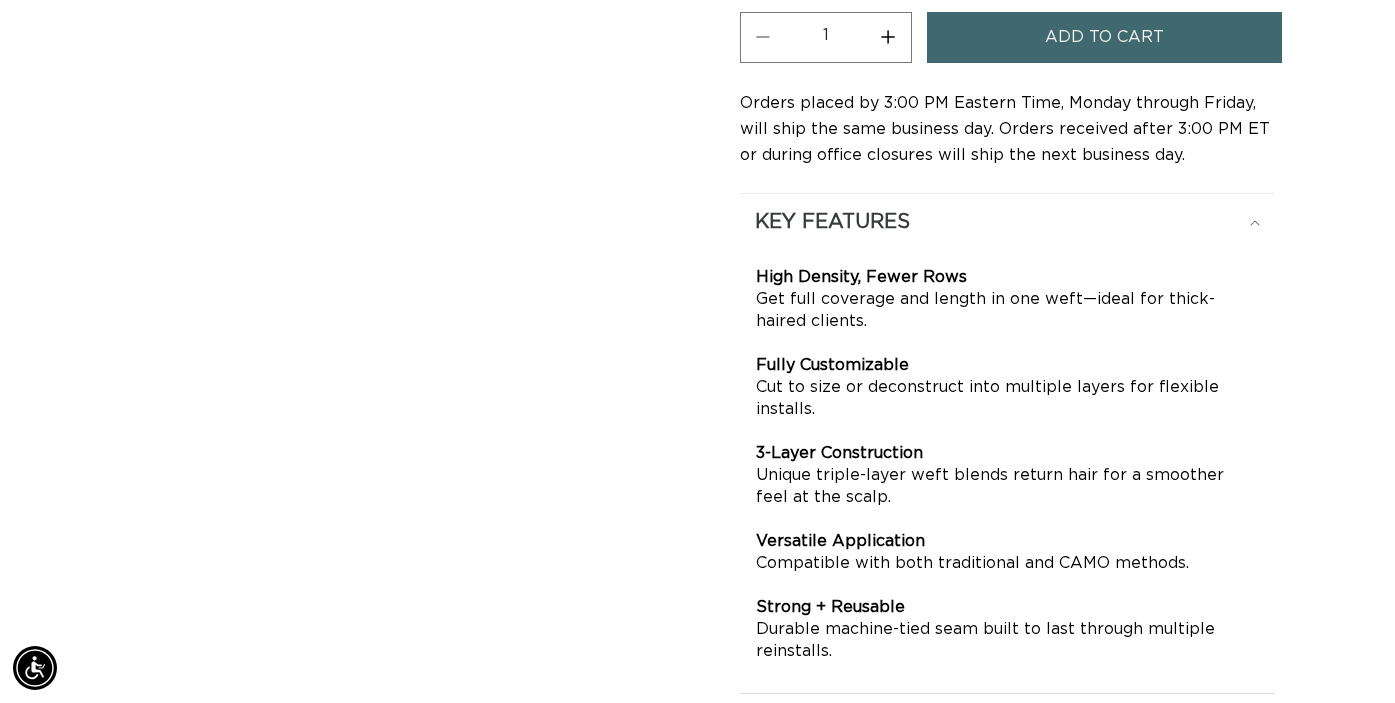 scroll, scrollTop: 0, scrollLeft: 1253, axis: horizontal 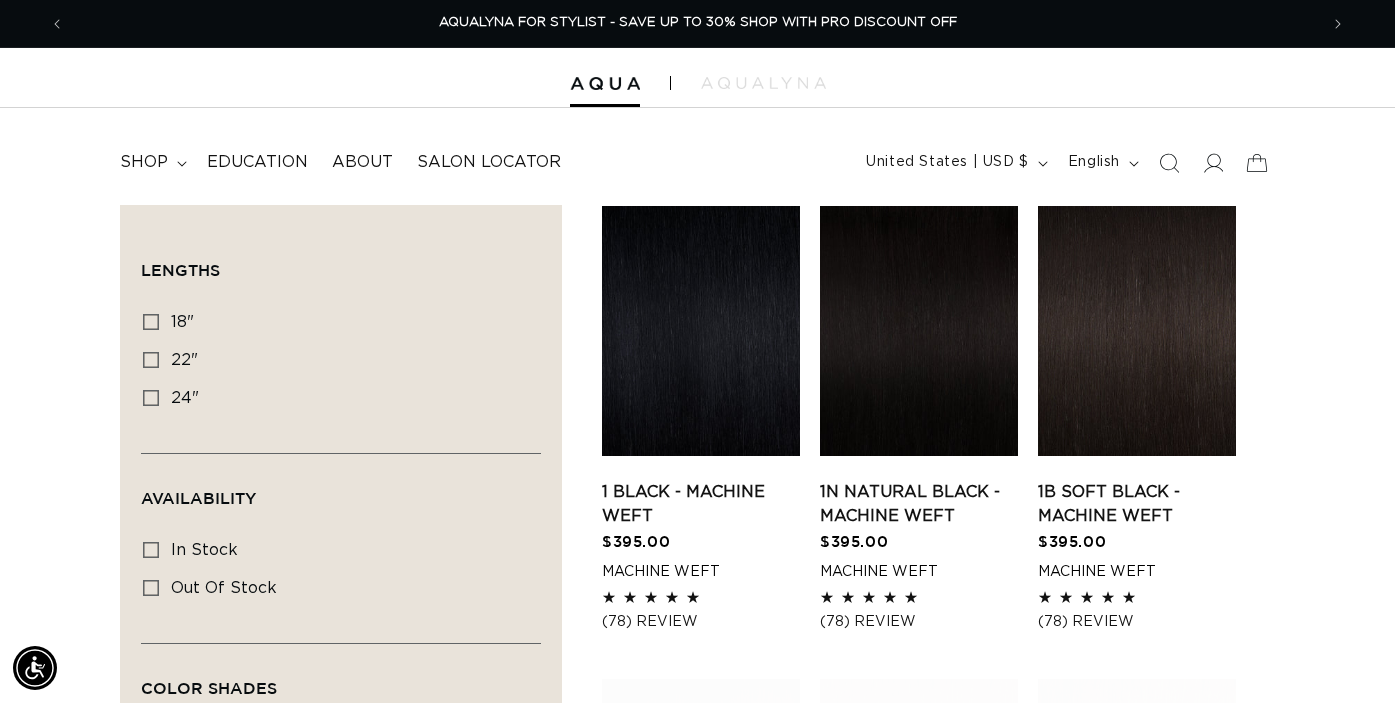 click at bounding box center [57, 24] 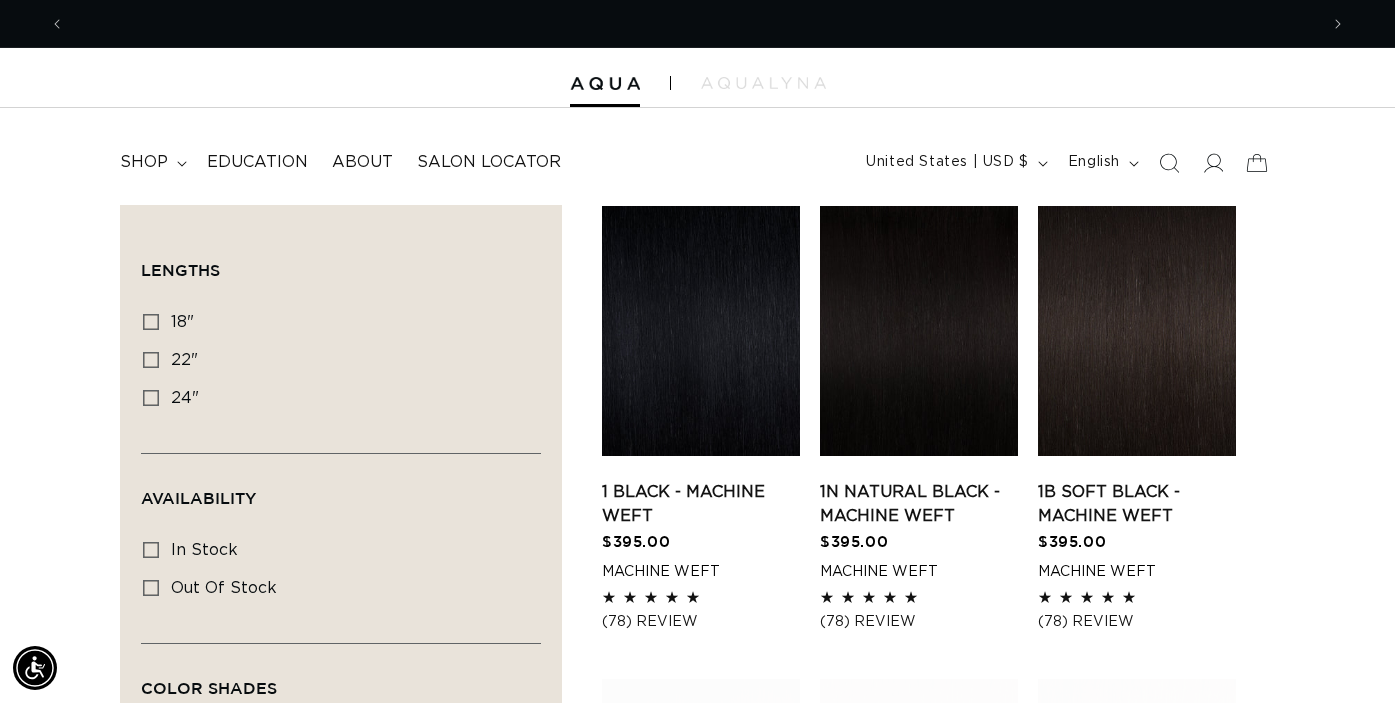 scroll, scrollTop: 0, scrollLeft: 1253, axis: horizontal 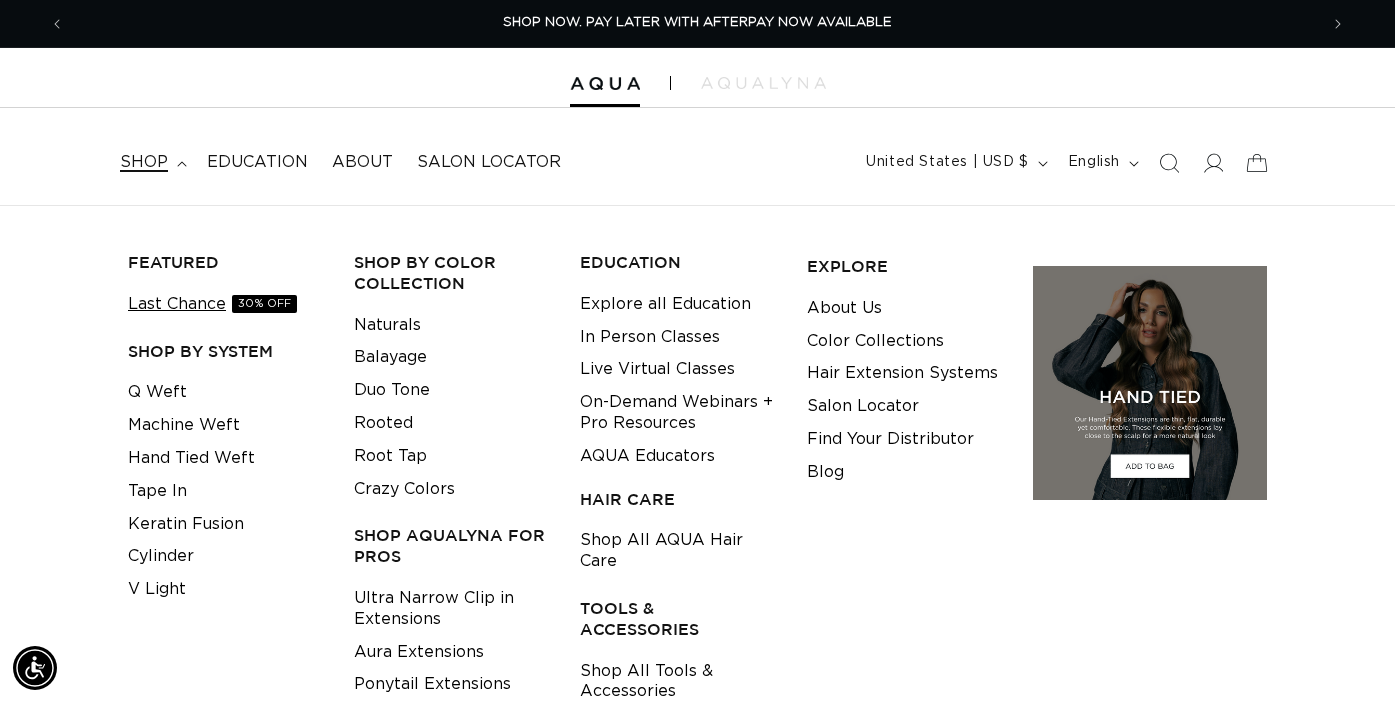 click on "Last Chance
30% OFF" at bounding box center [212, 304] 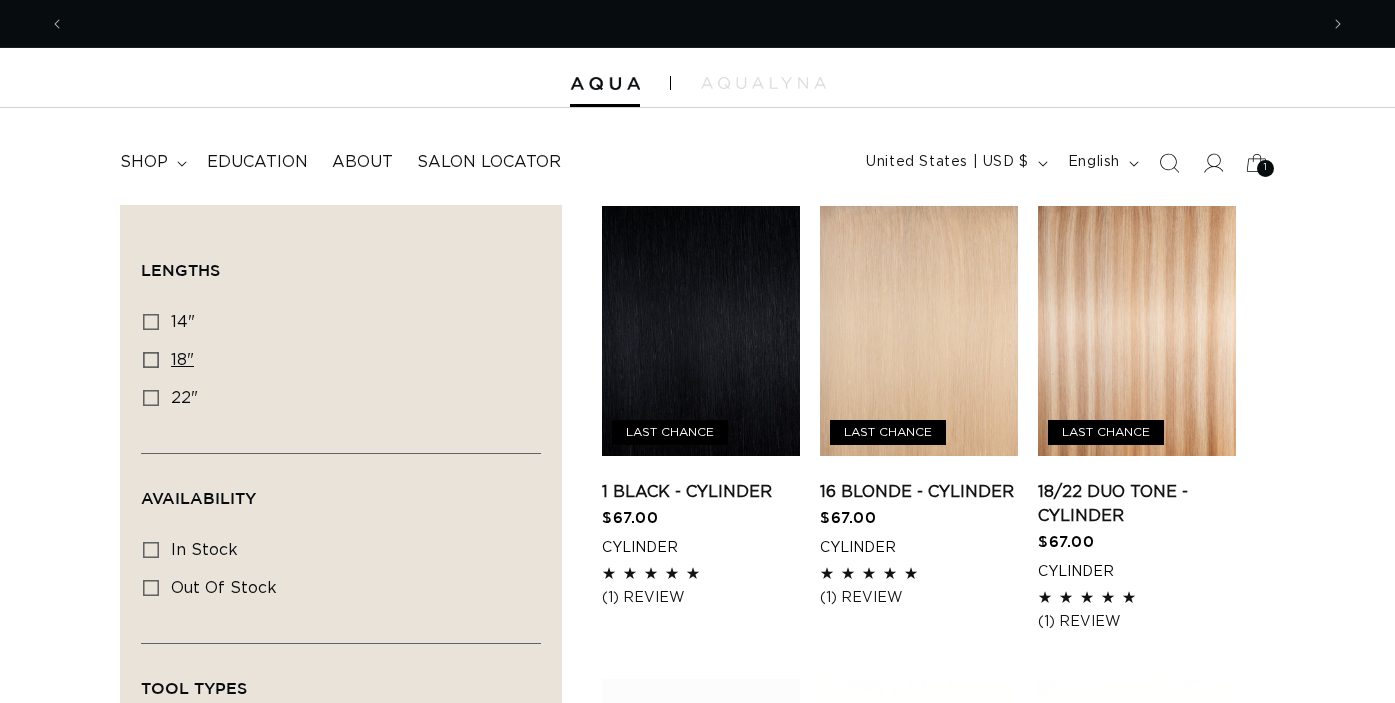 click 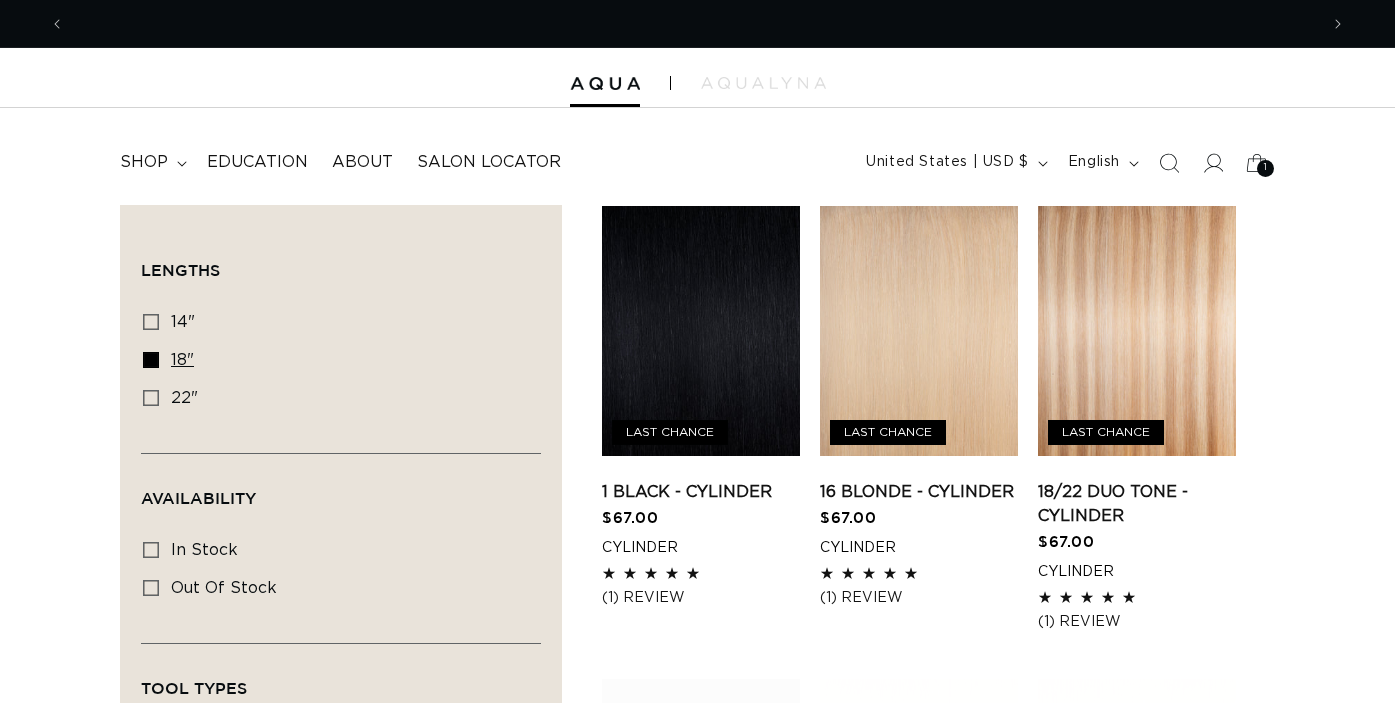 scroll, scrollTop: 0, scrollLeft: 0, axis: both 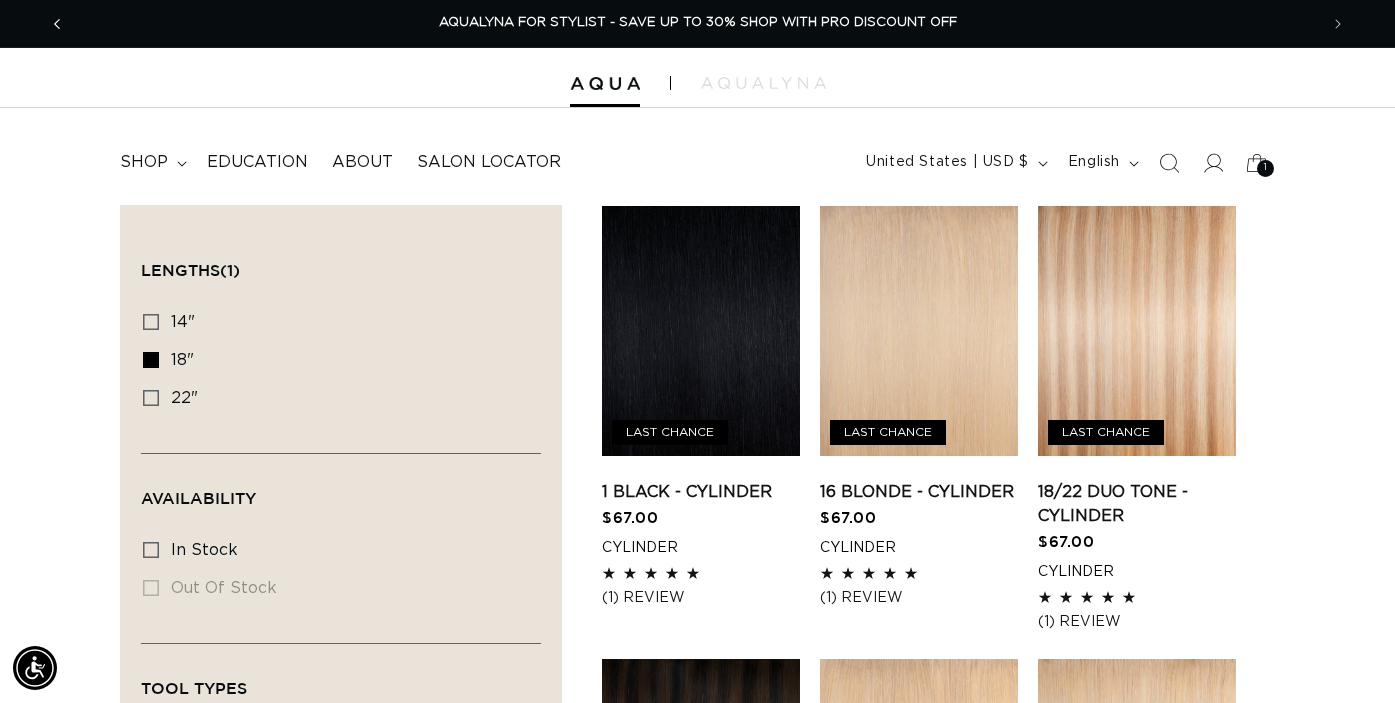 click at bounding box center (57, 24) 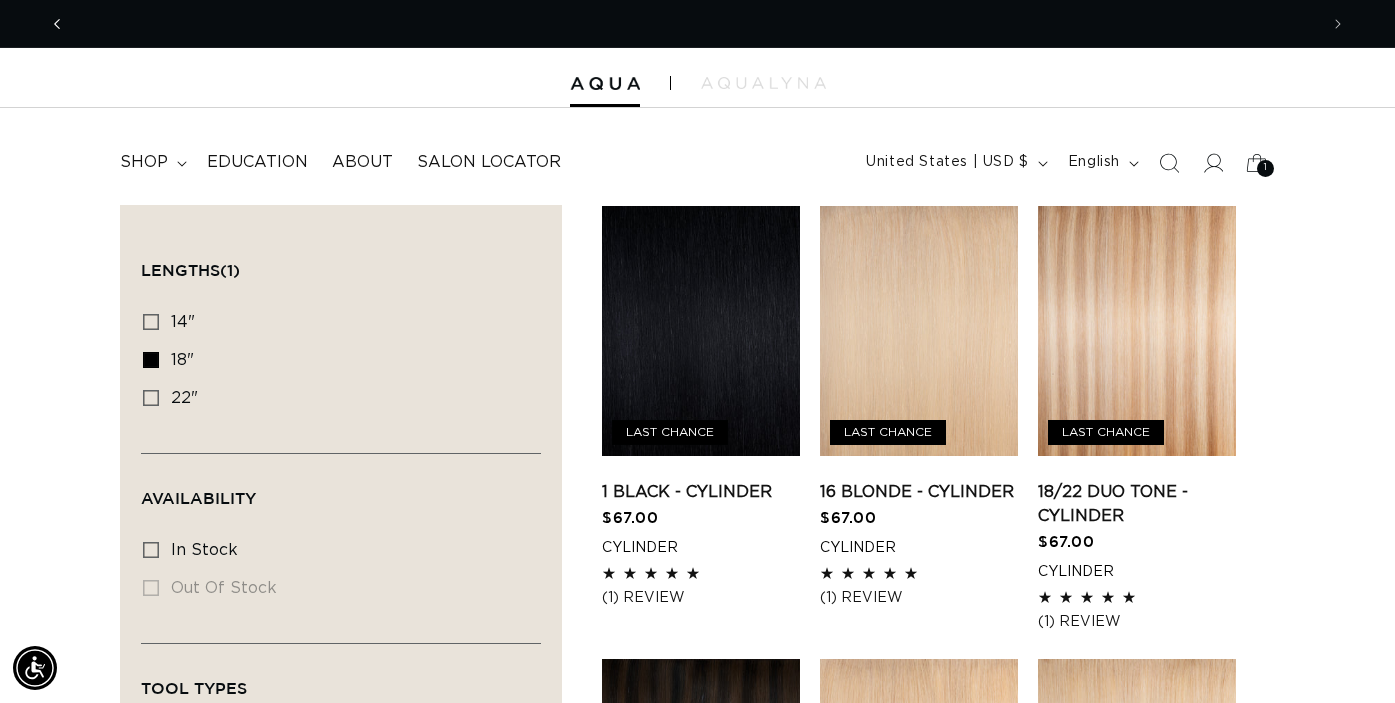 scroll, scrollTop: 0, scrollLeft: 1253, axis: horizontal 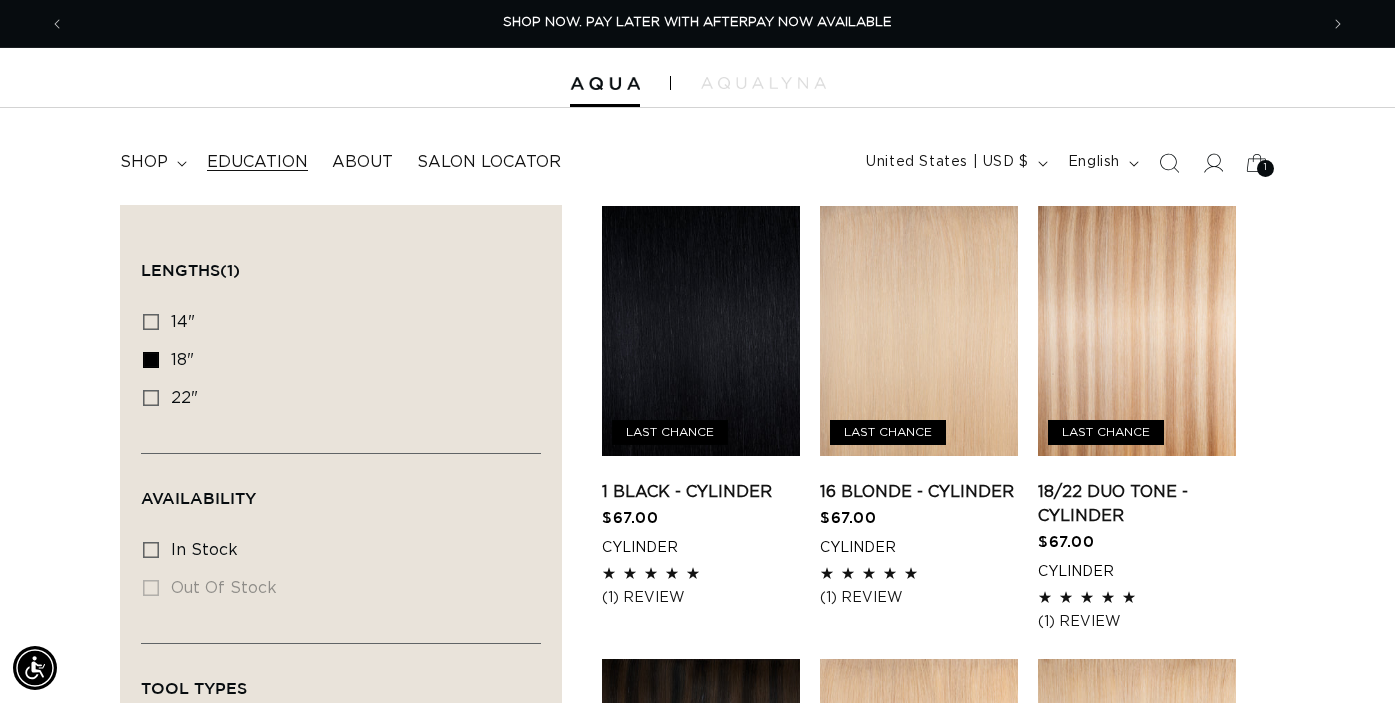 click on "Education" at bounding box center [257, 162] 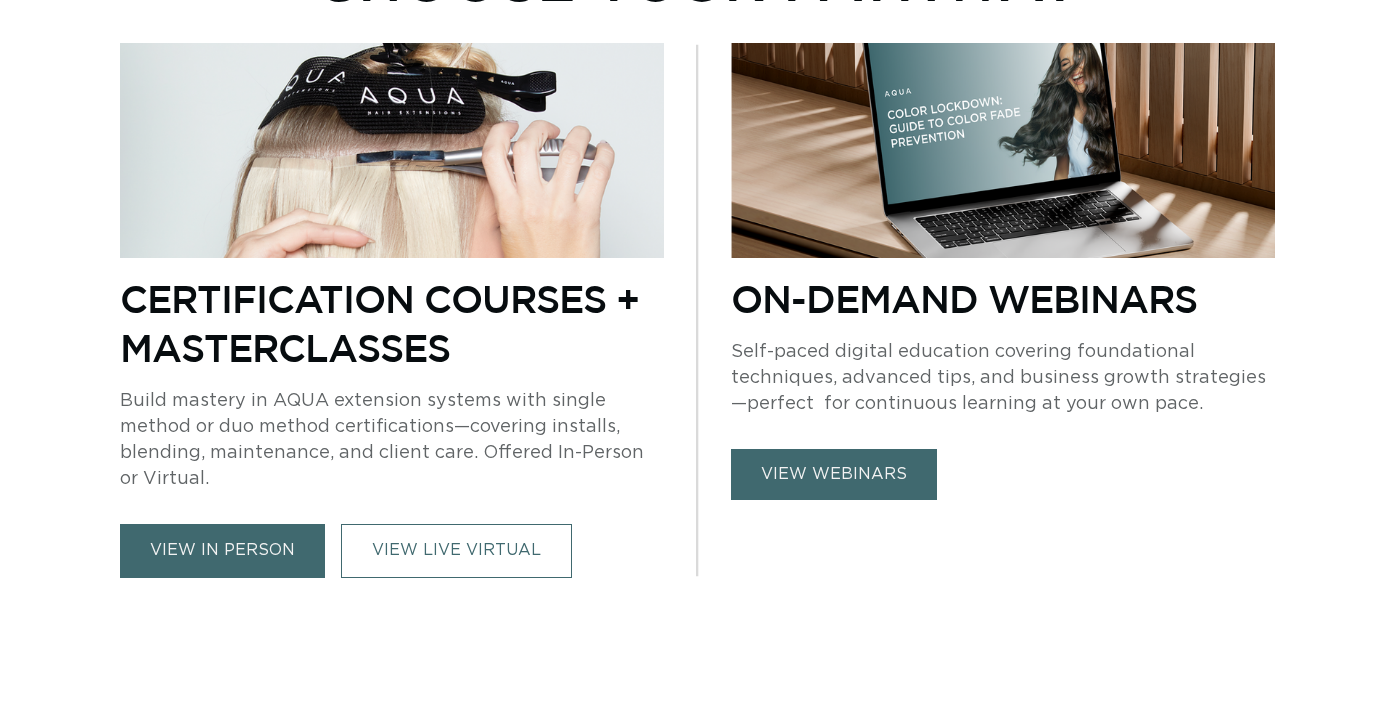 scroll, scrollTop: 857, scrollLeft: 0, axis: vertical 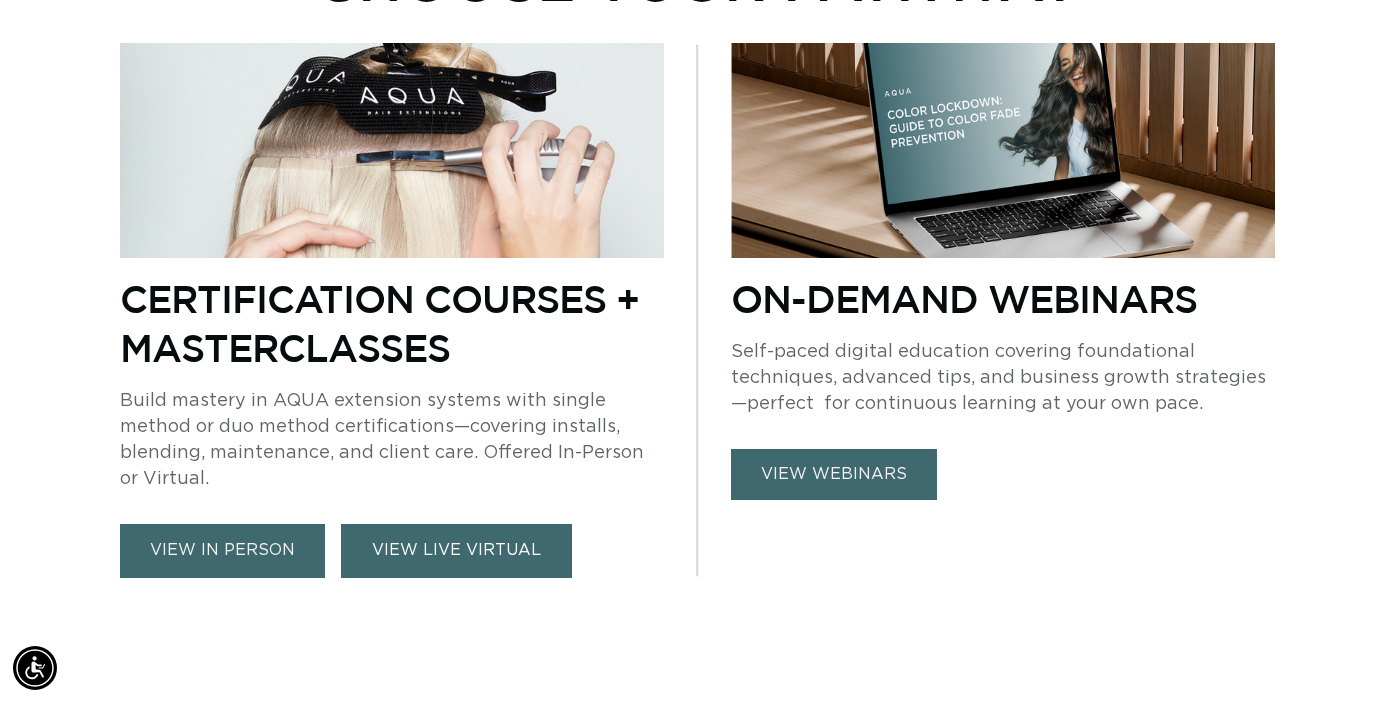 click on "VIEW LIVE VIRTUAL" at bounding box center [456, 550] 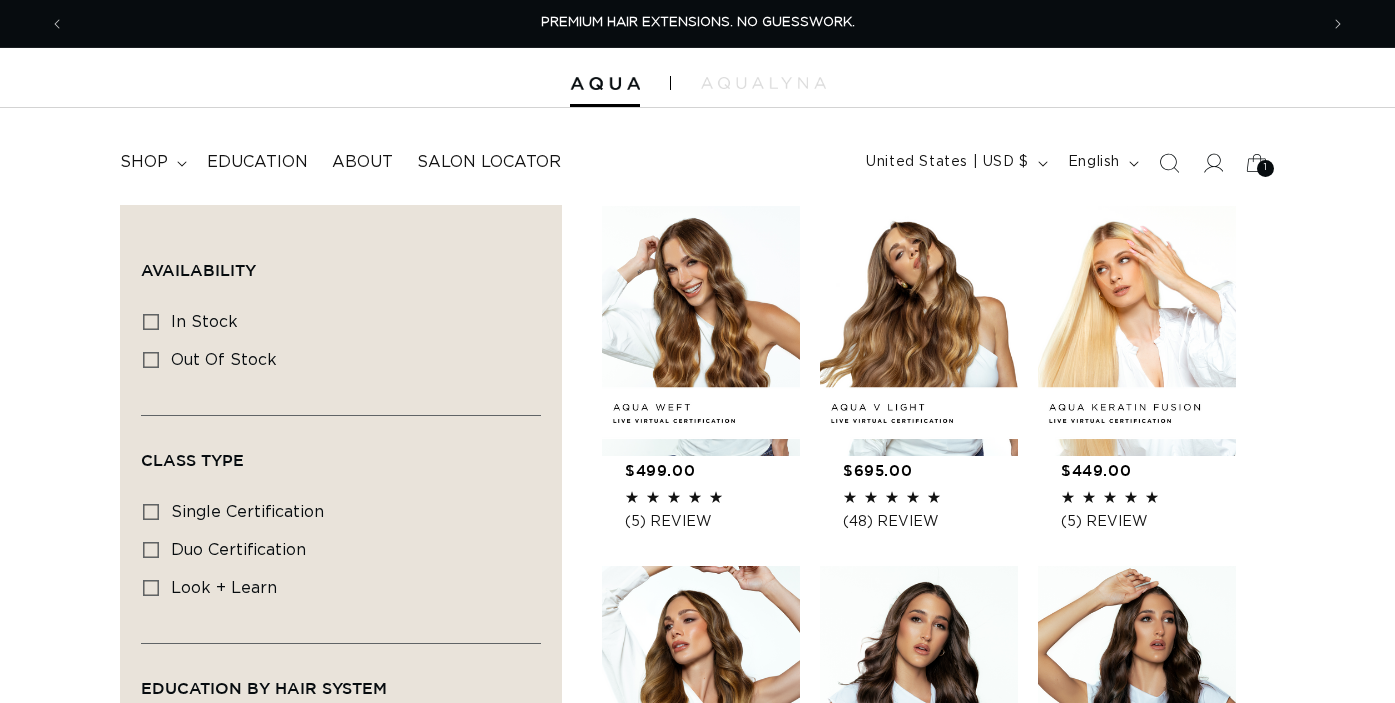 scroll, scrollTop: 653, scrollLeft: 0, axis: vertical 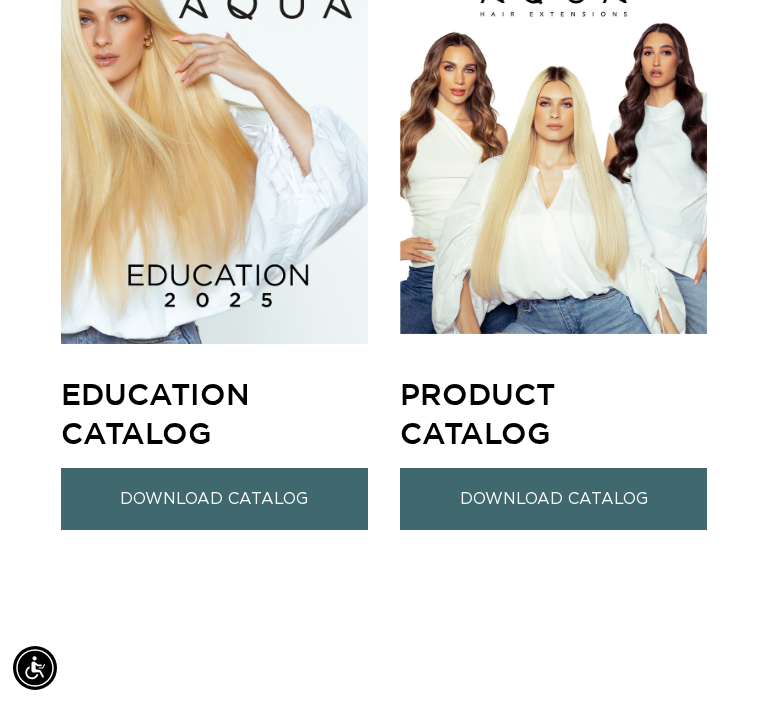 click at bounding box center [214, 134] 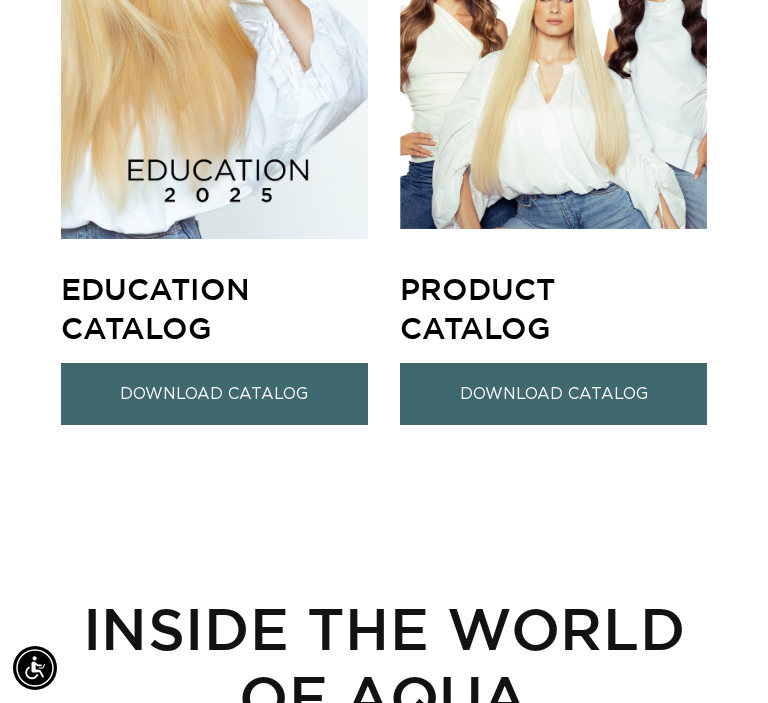 scroll, scrollTop: 1691, scrollLeft: 0, axis: vertical 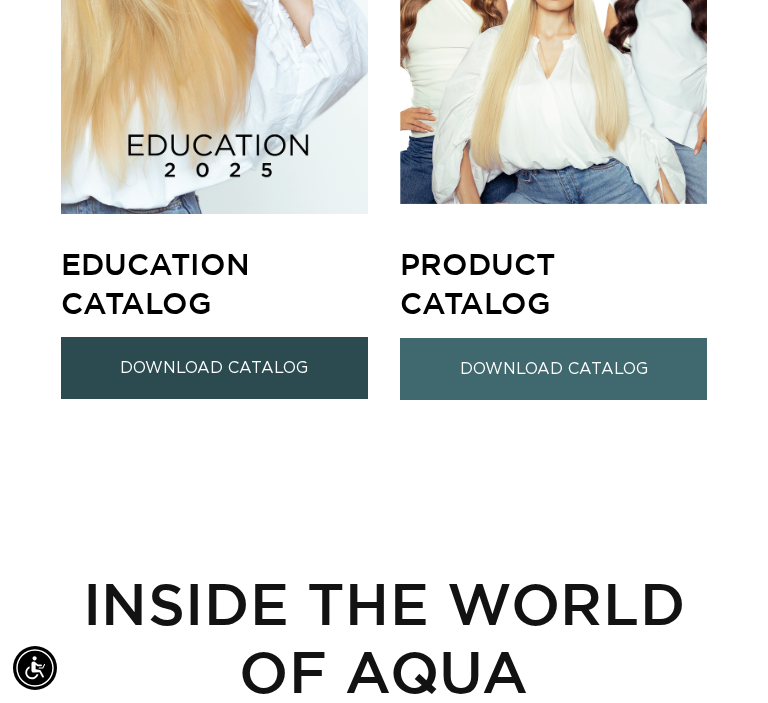 click on "Download Catalog" at bounding box center [214, 368] 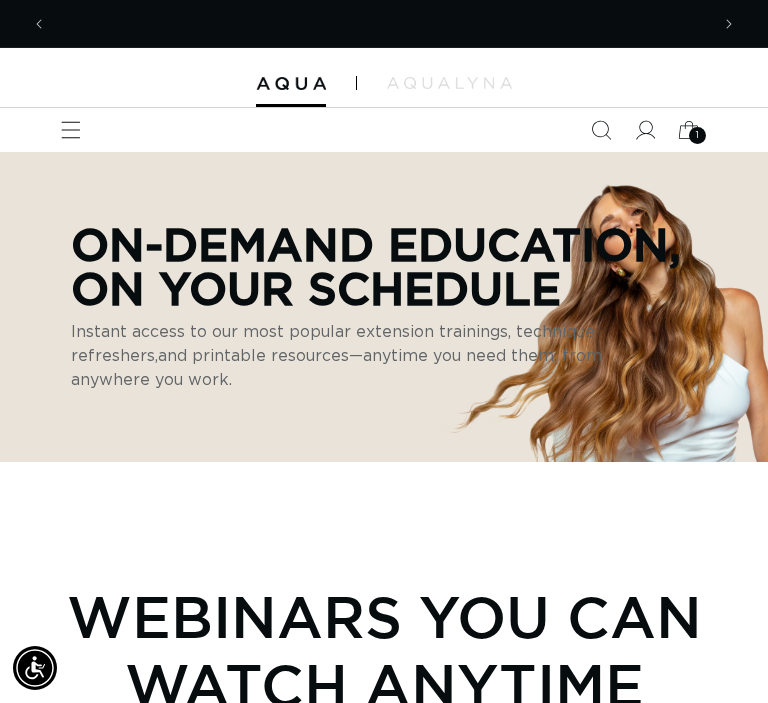 scroll, scrollTop: 0, scrollLeft: 0, axis: both 